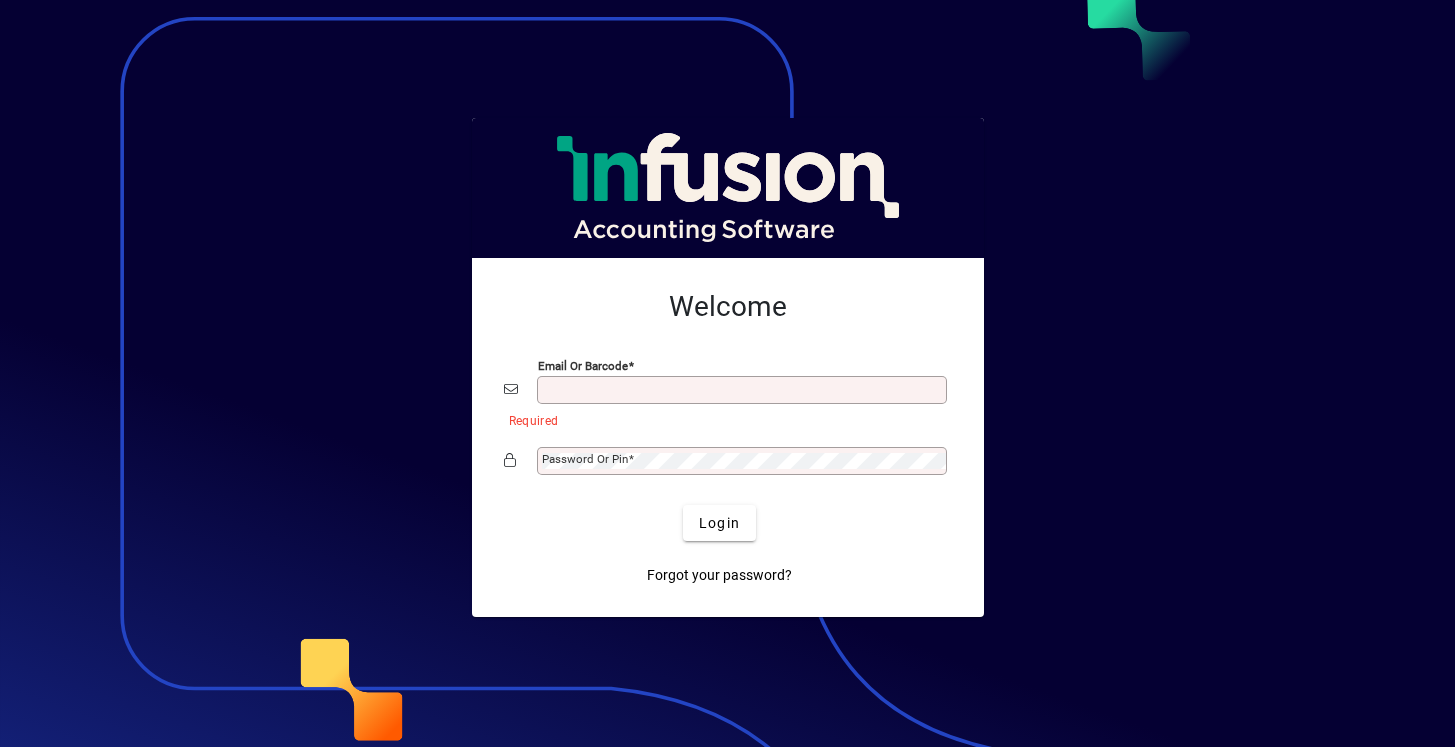 scroll, scrollTop: 0, scrollLeft: 0, axis: both 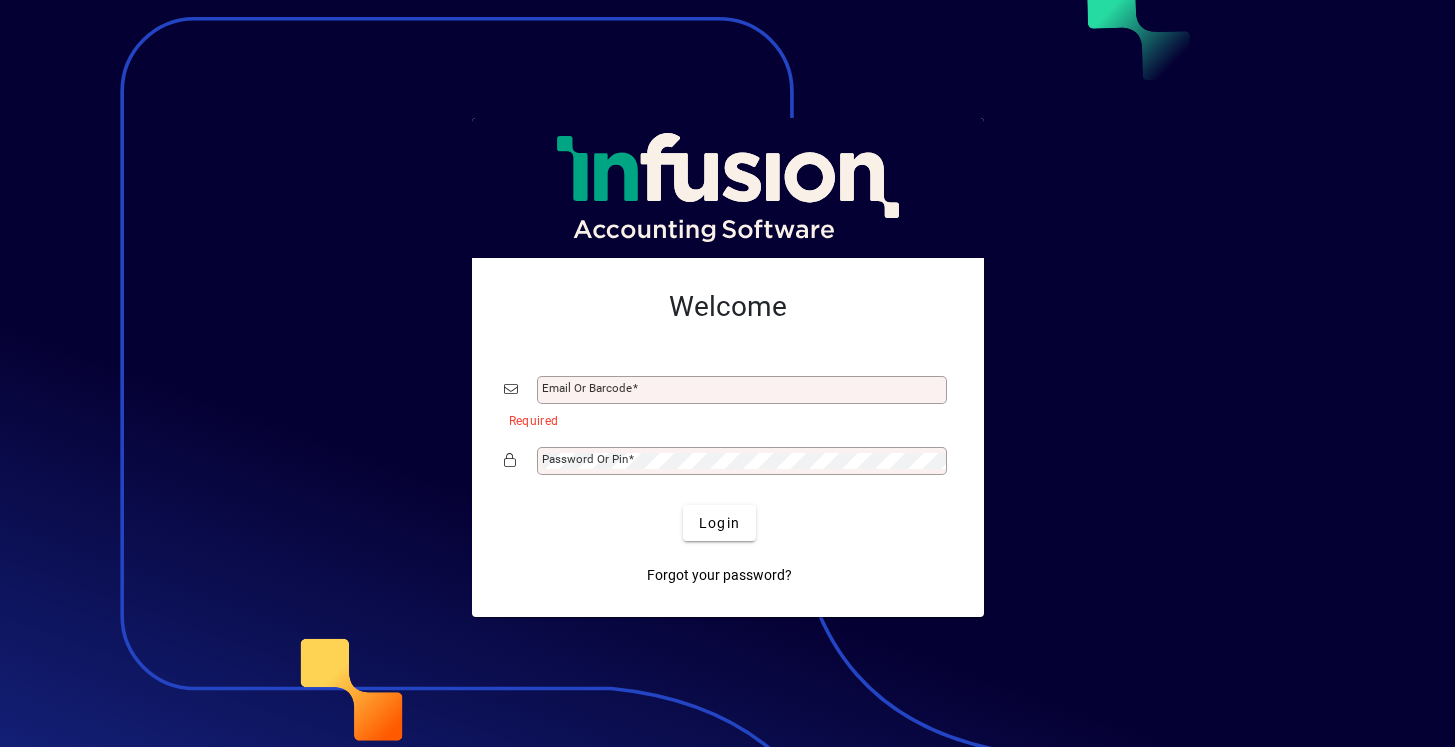click on "Email or Barcode" at bounding box center (744, 390) 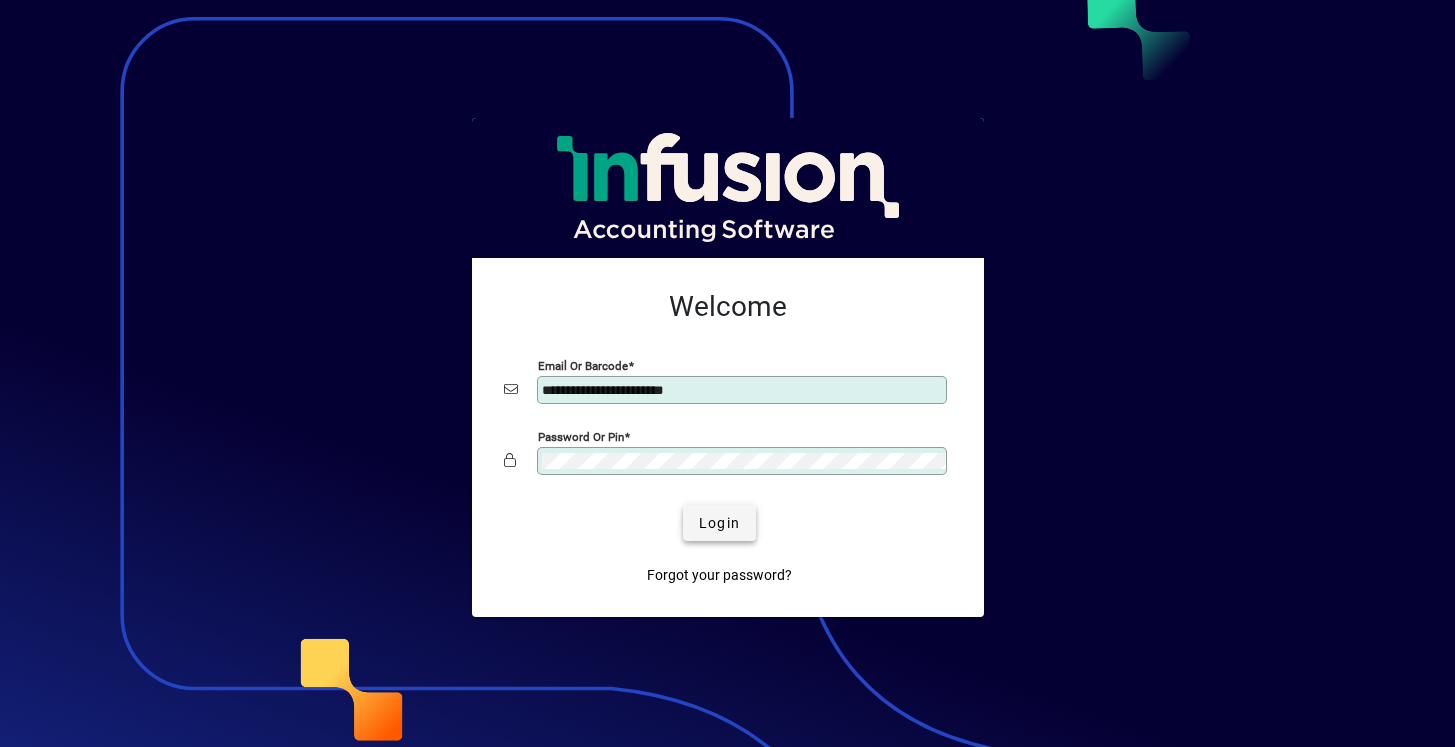 click on "Login" 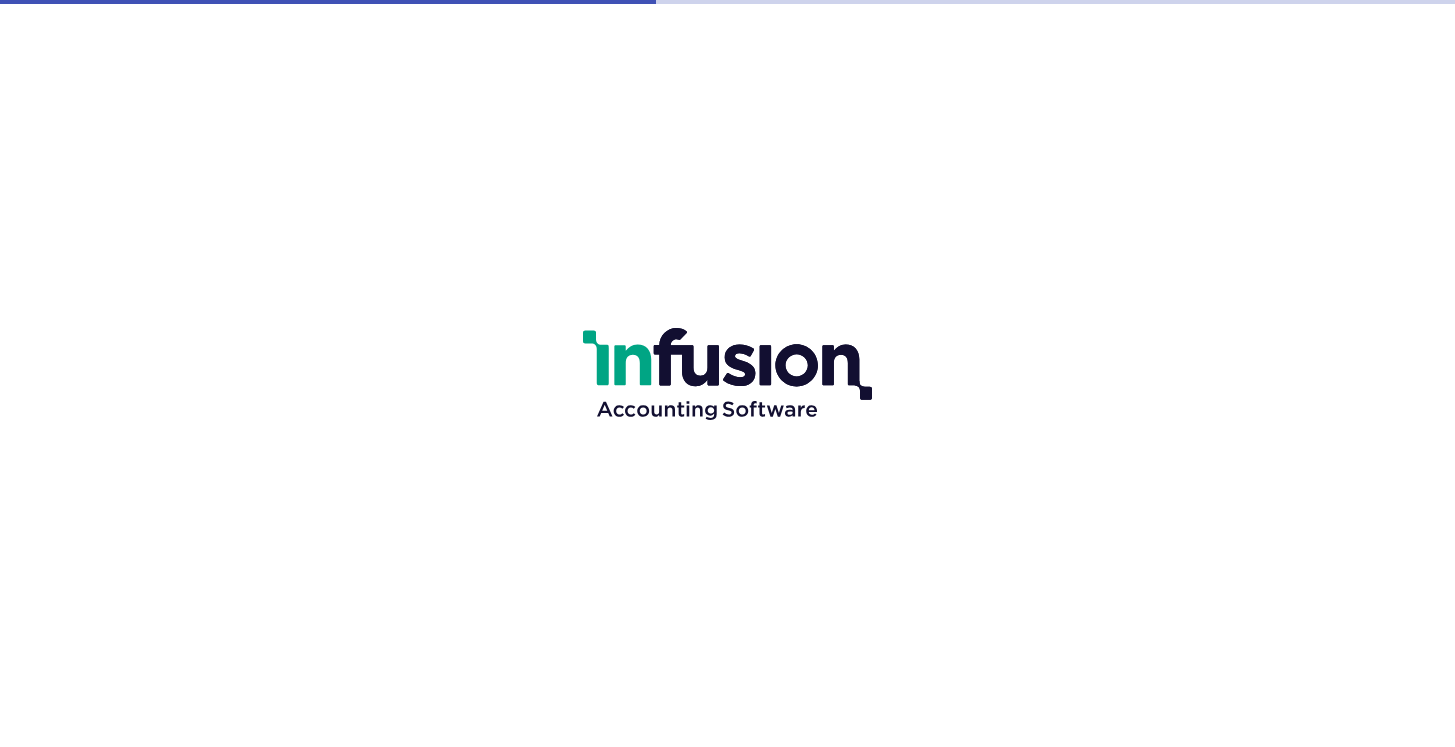 scroll, scrollTop: 0, scrollLeft: 0, axis: both 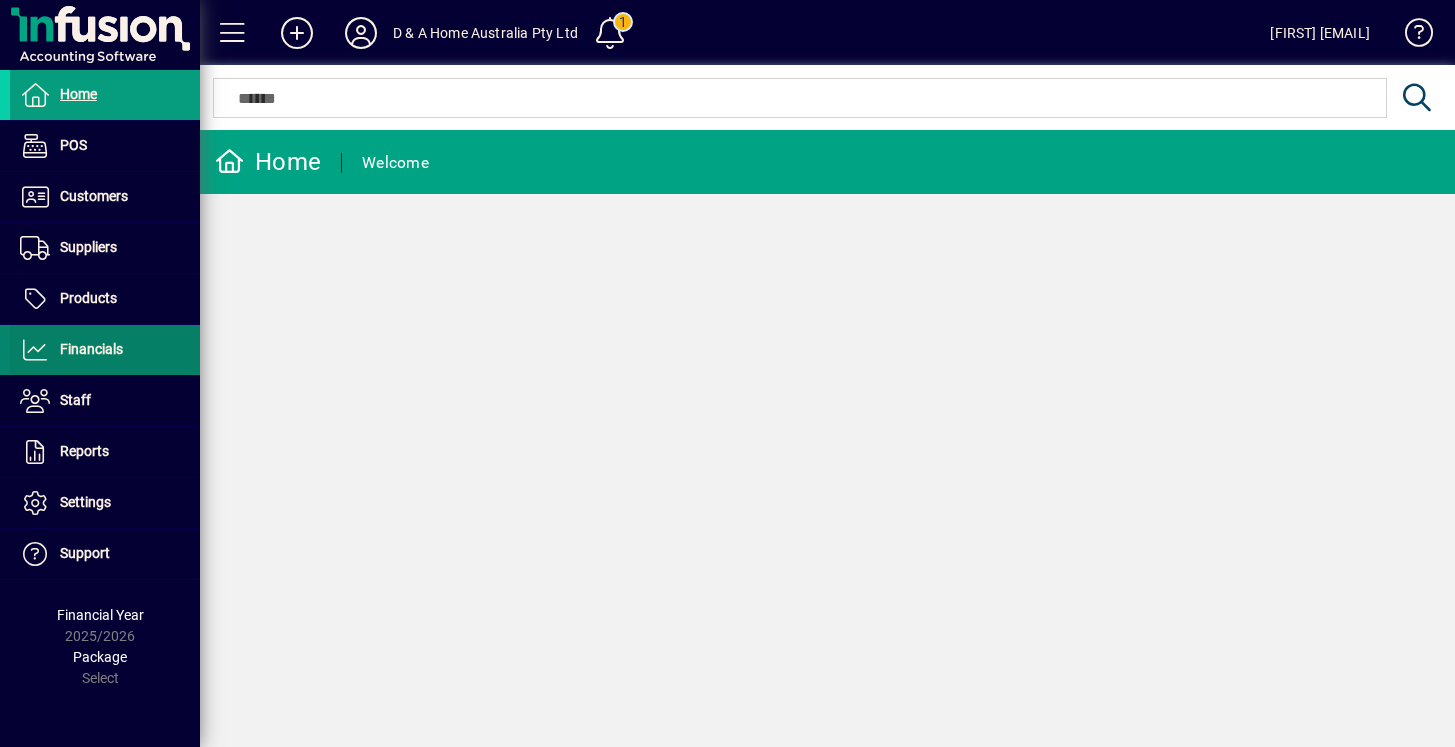 click at bounding box center (105, 350) 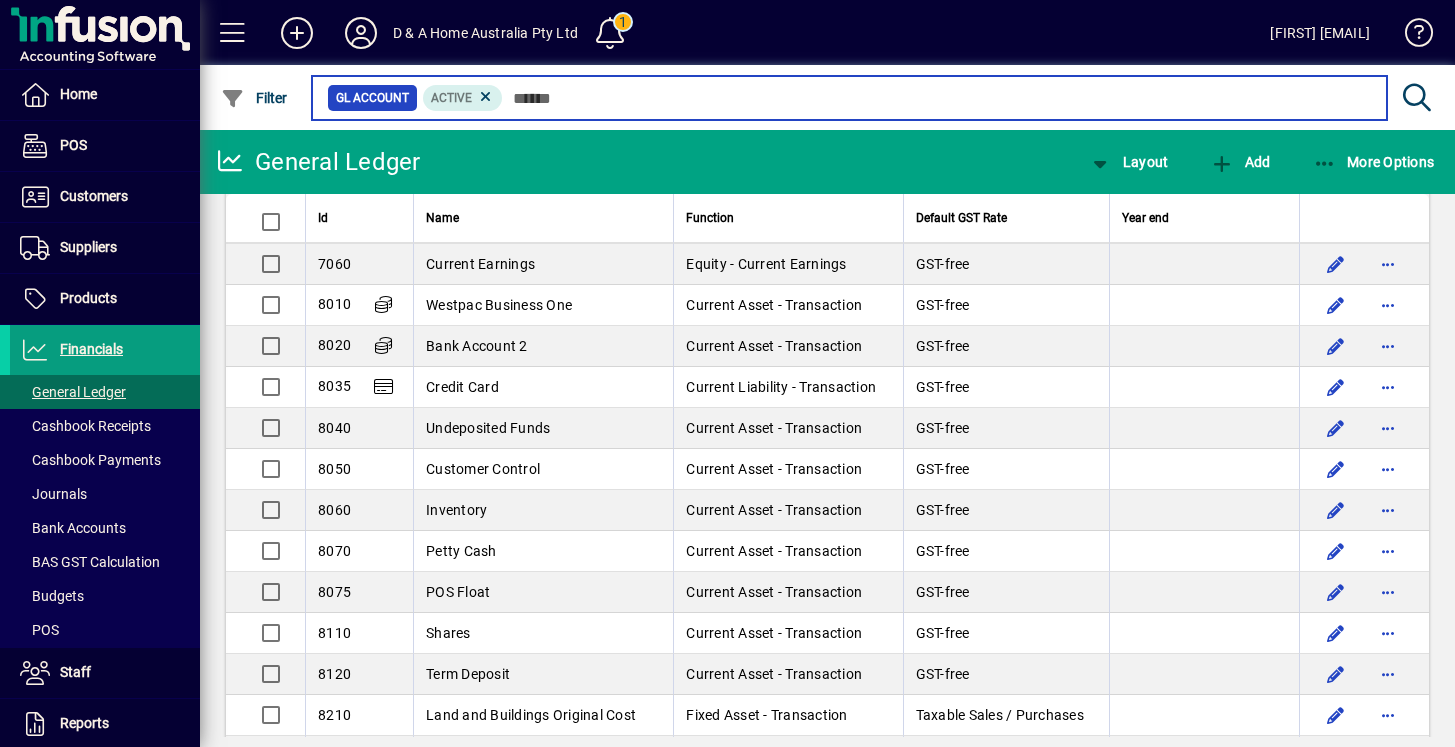 scroll, scrollTop: 2600, scrollLeft: 0, axis: vertical 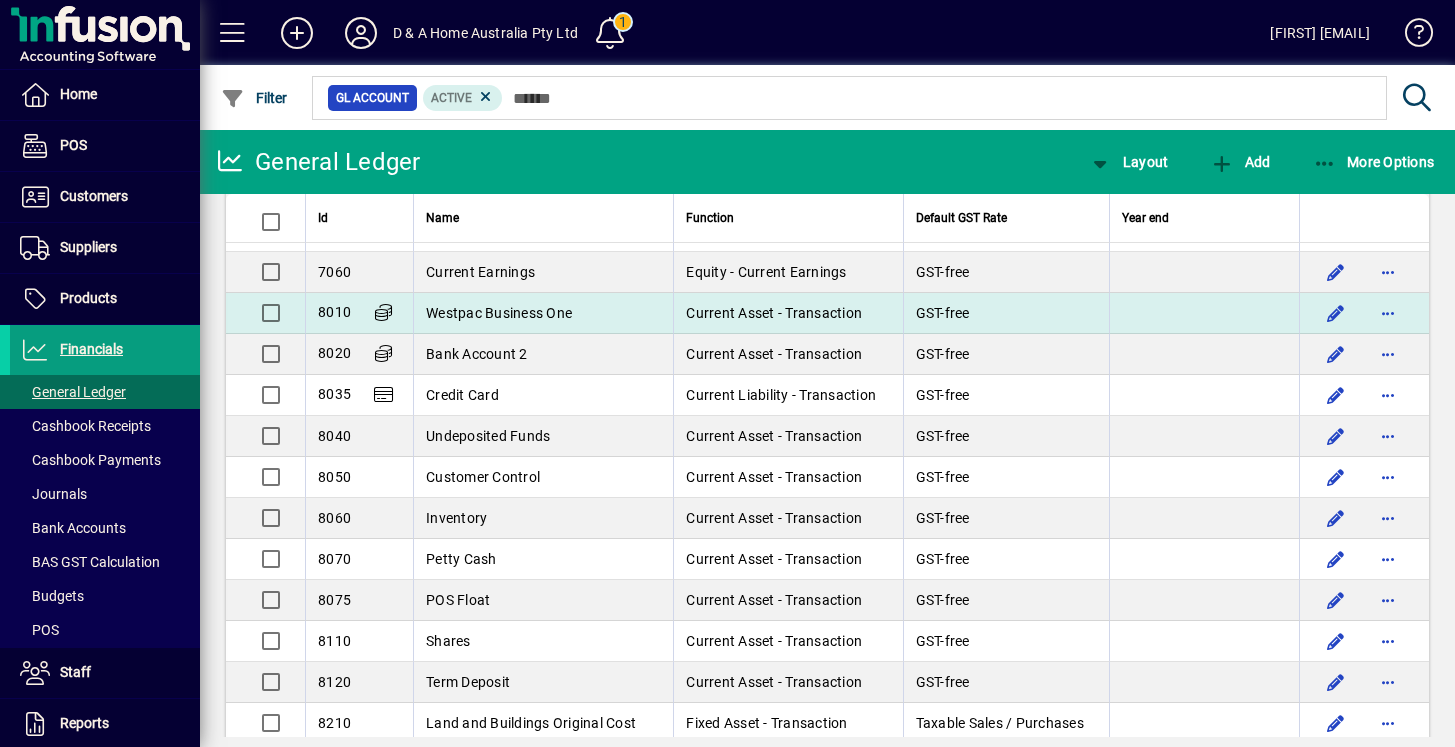click on "Westpac Business One" at bounding box center (543, 313) 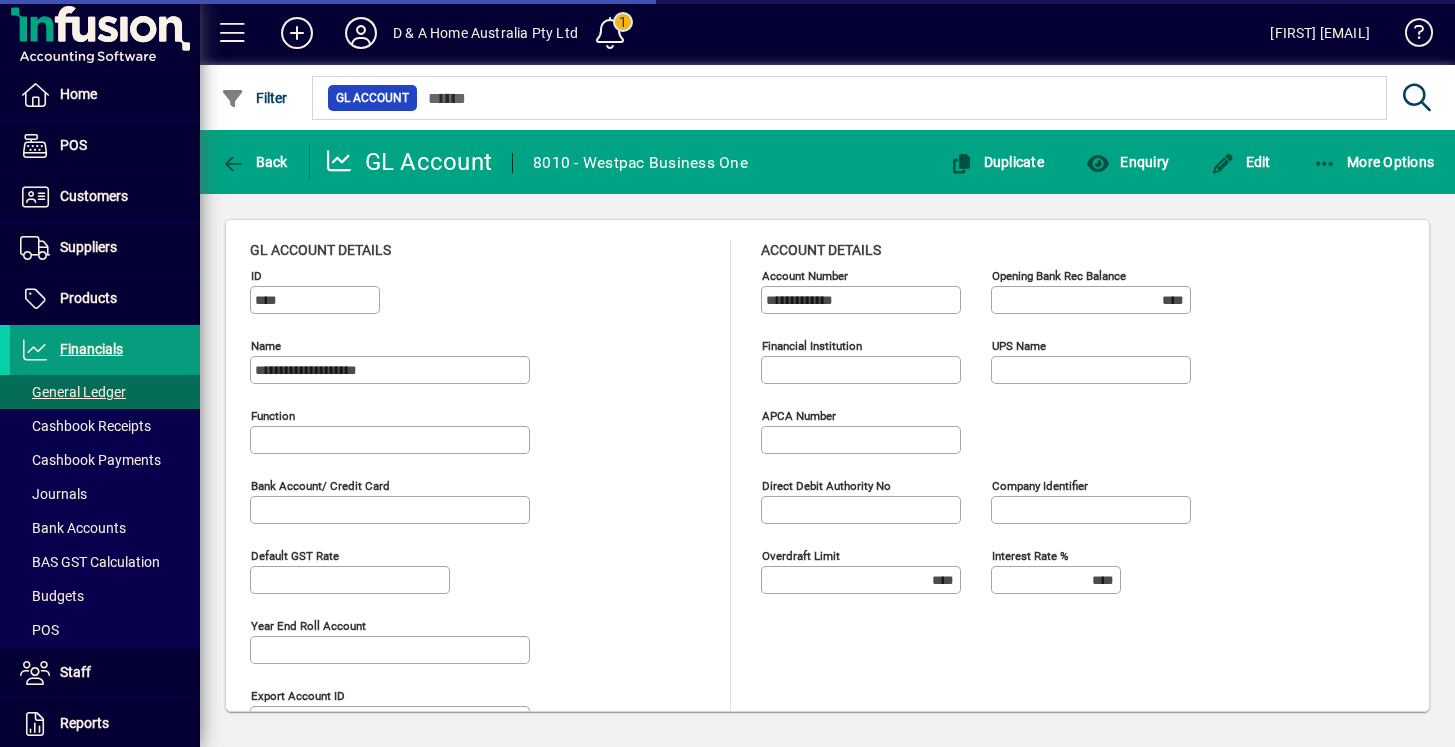 type on "**********" 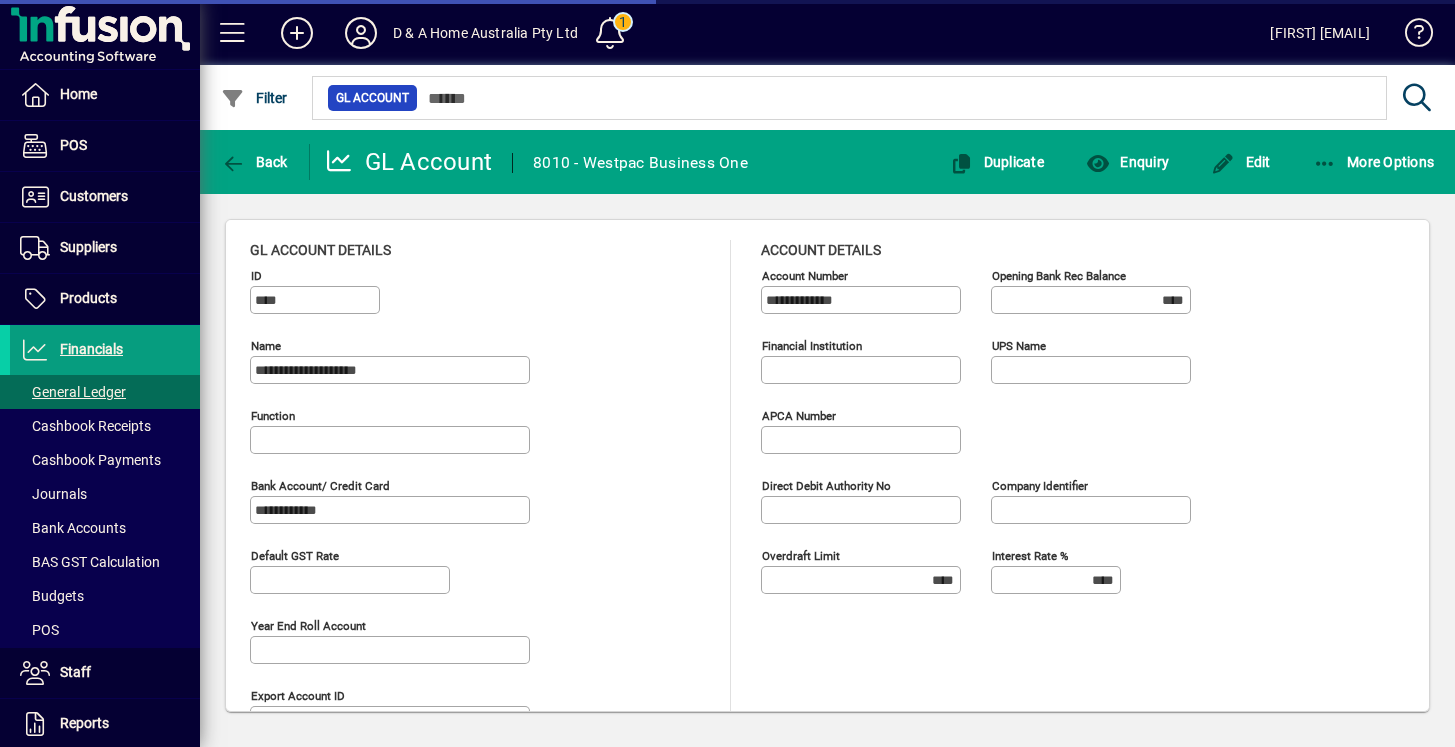 type on "**********" 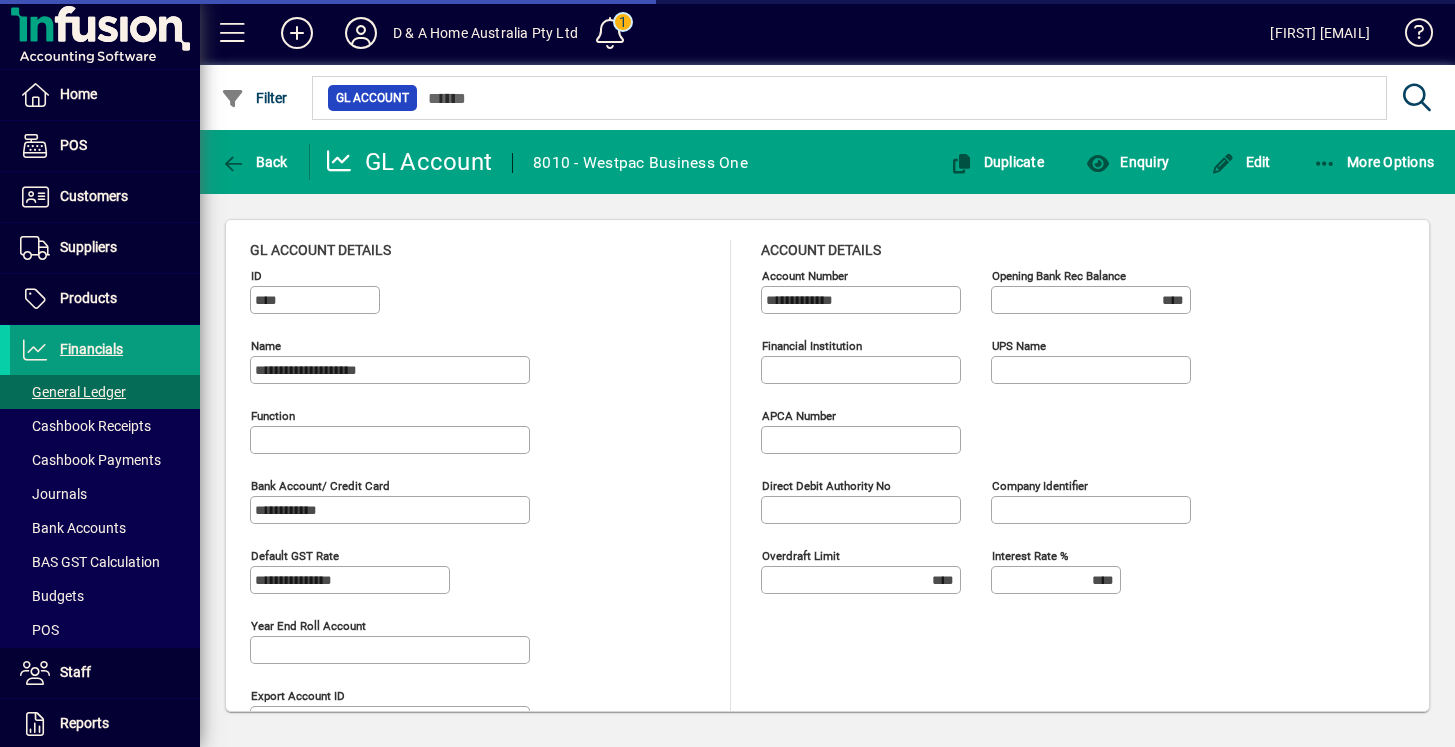type on "**********" 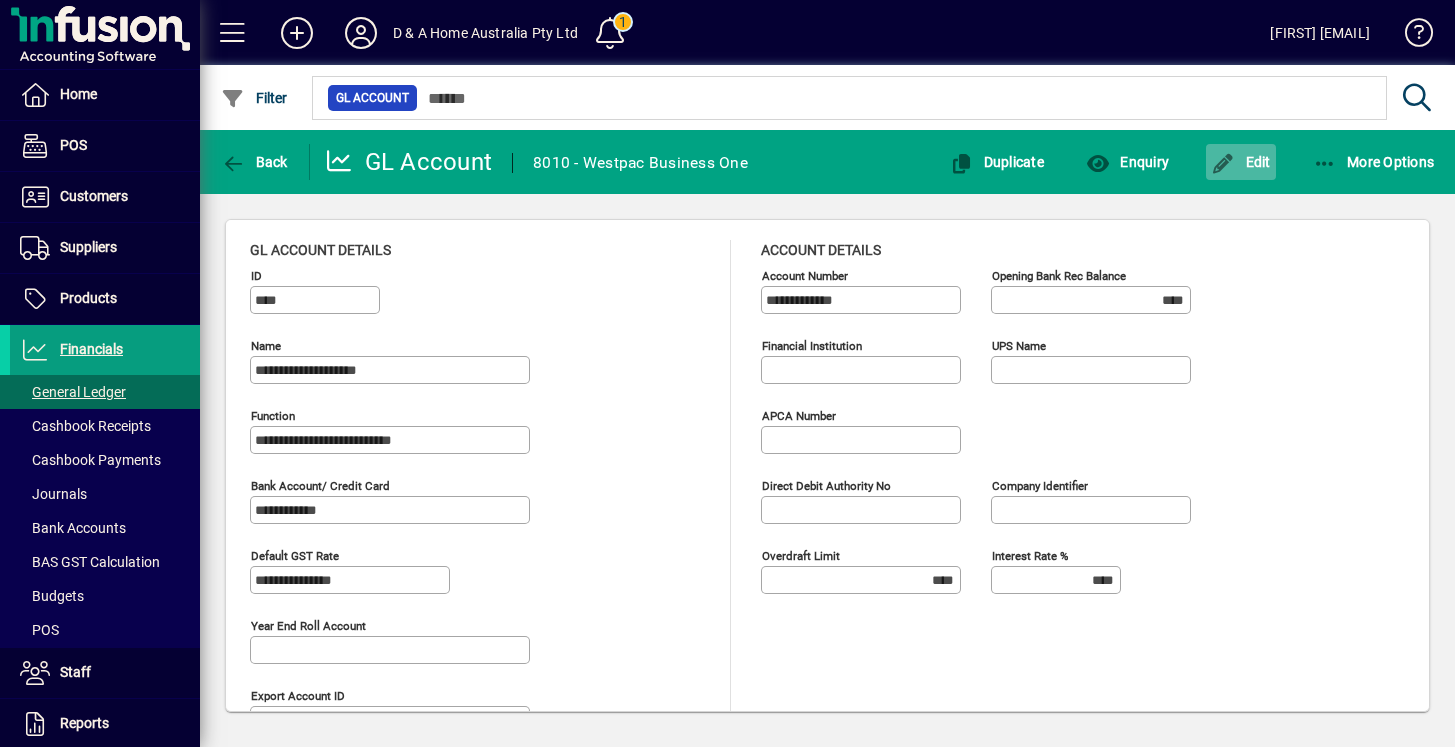 click 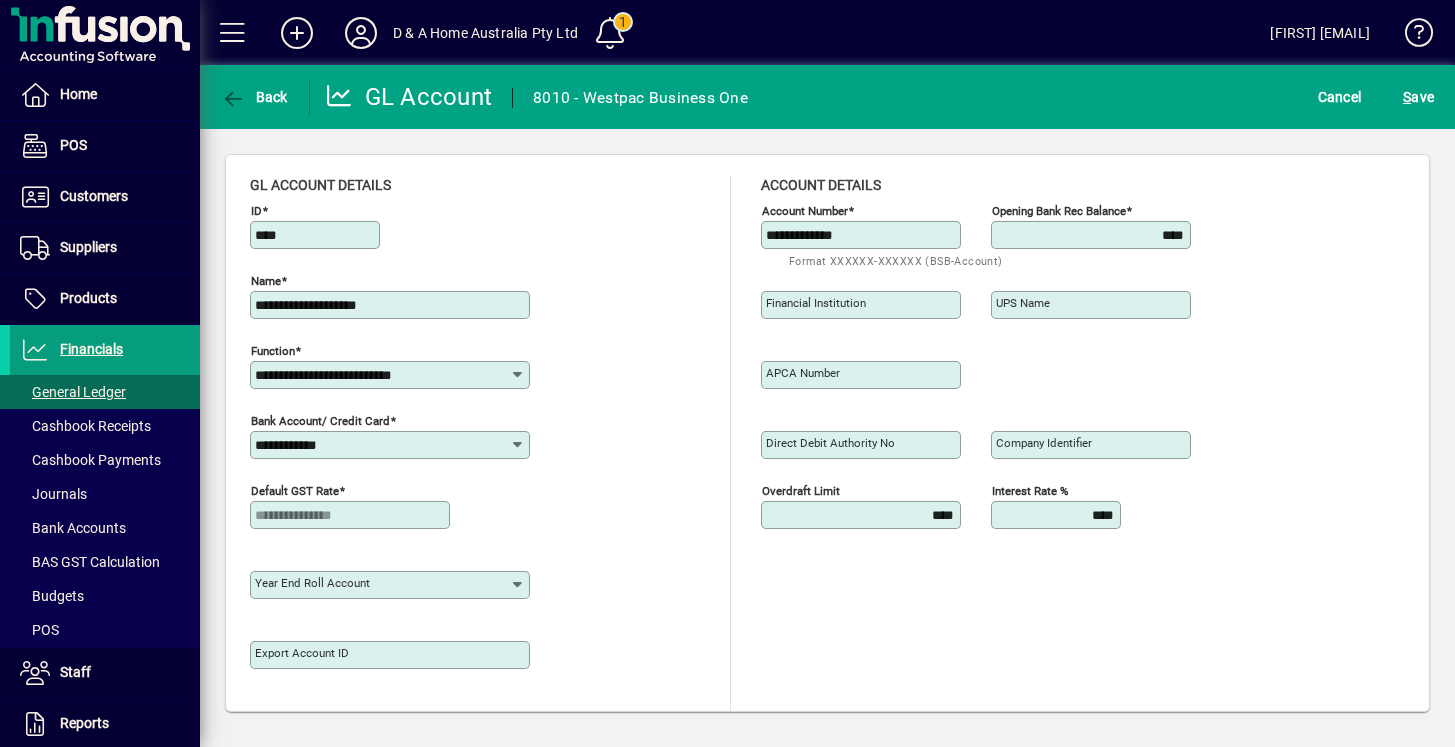 click on "**********" at bounding box center (392, 305) 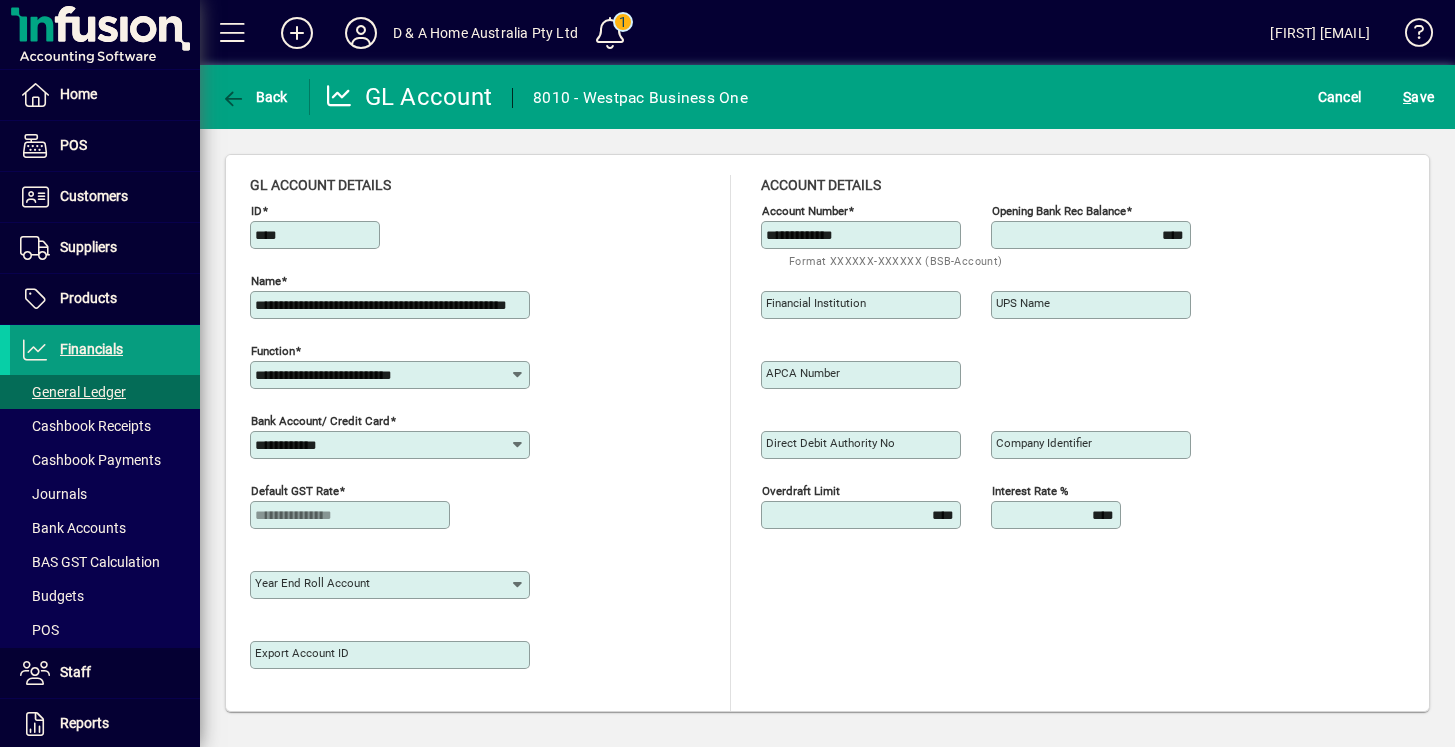 scroll, scrollTop: 0, scrollLeft: 83, axis: horizontal 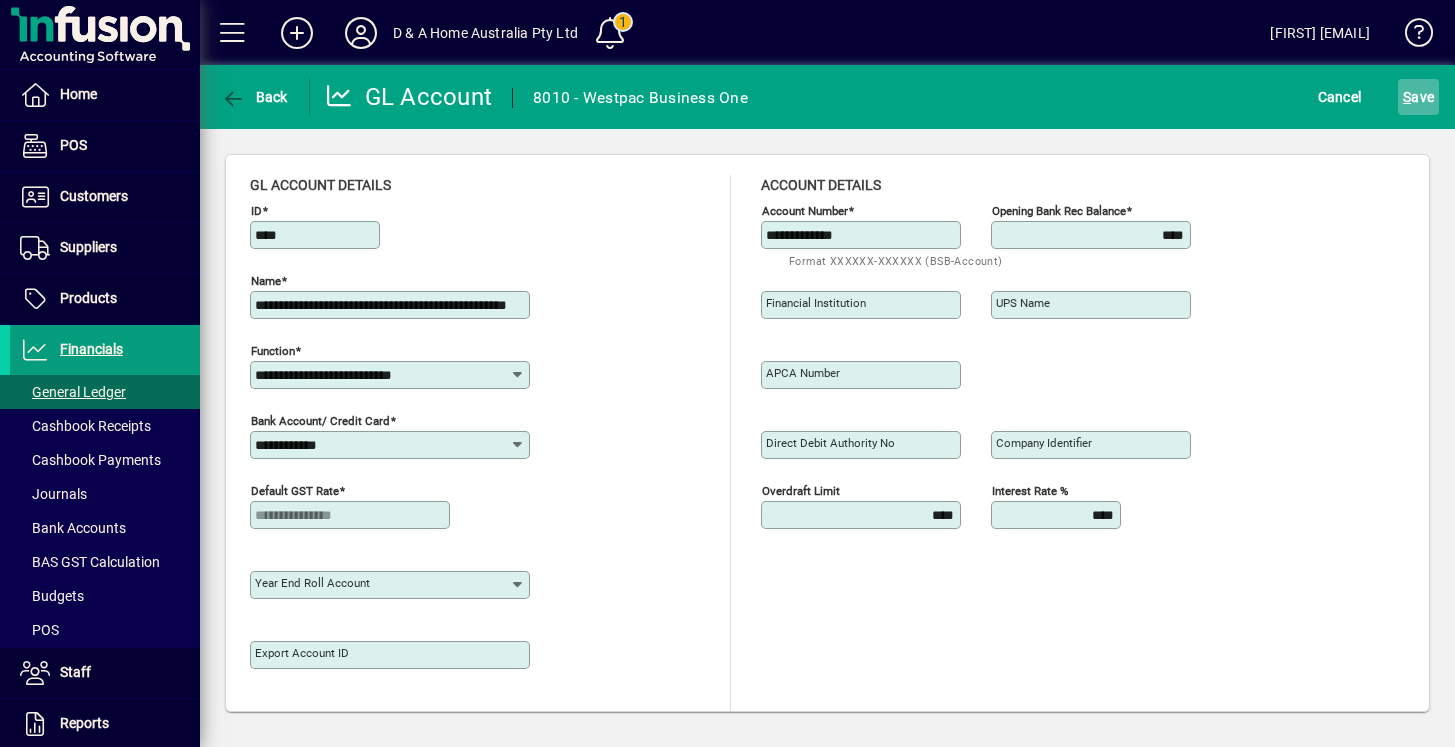 type on "**********" 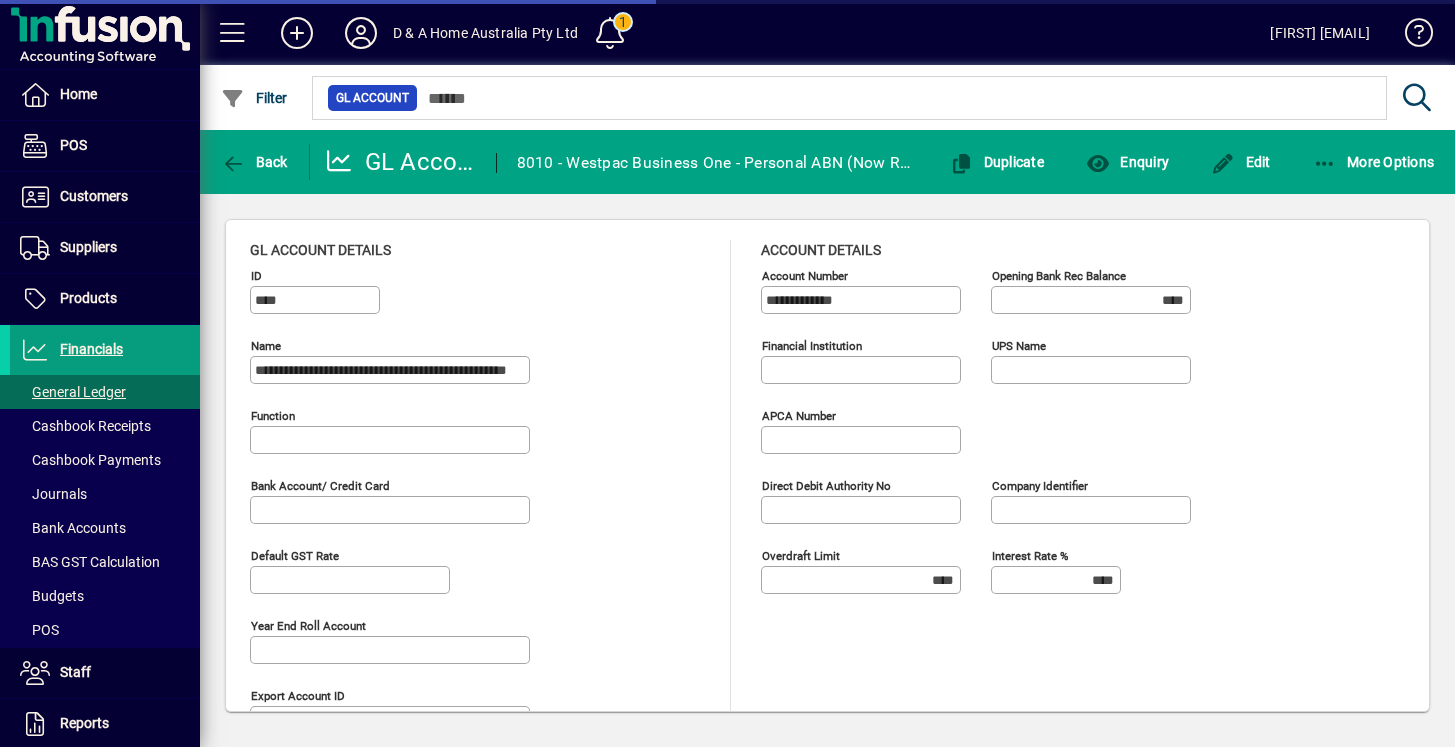 type on "**********" 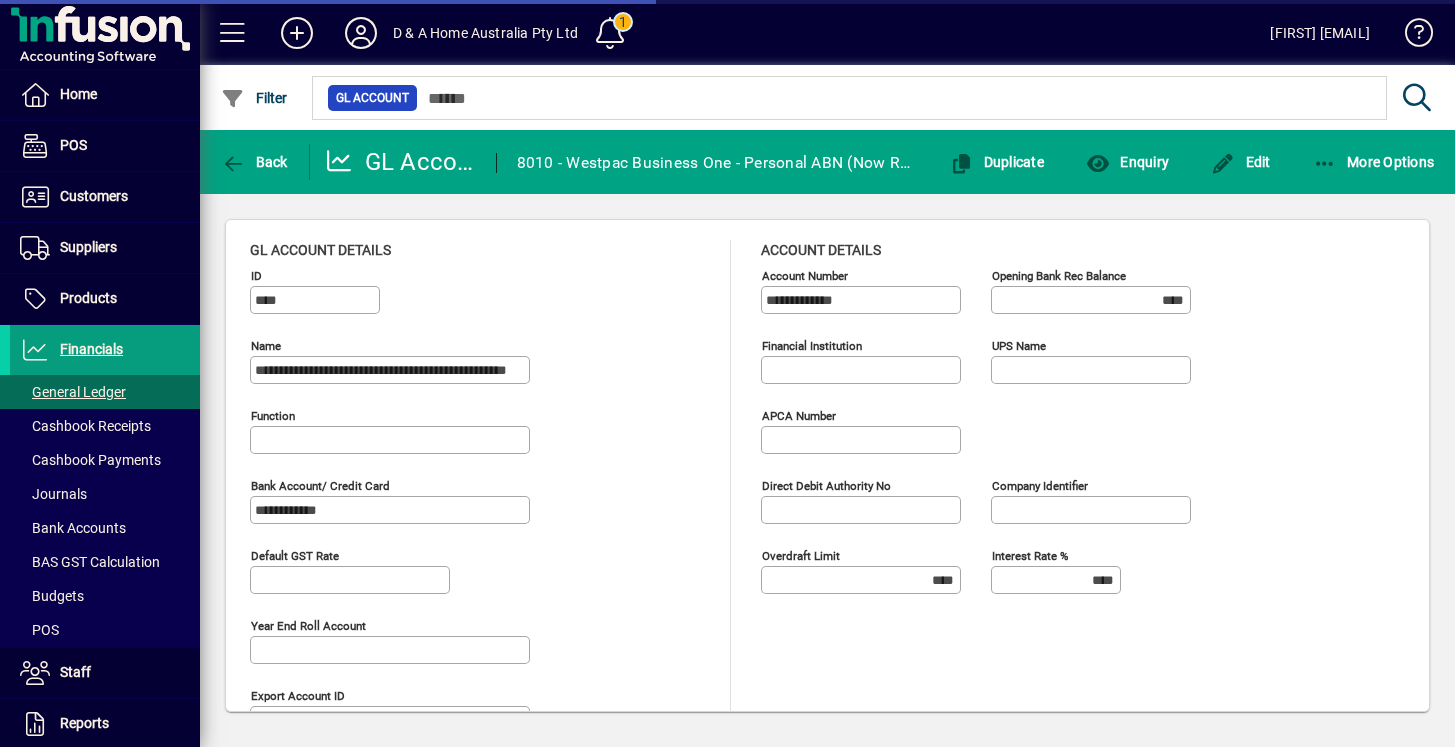 type on "**********" 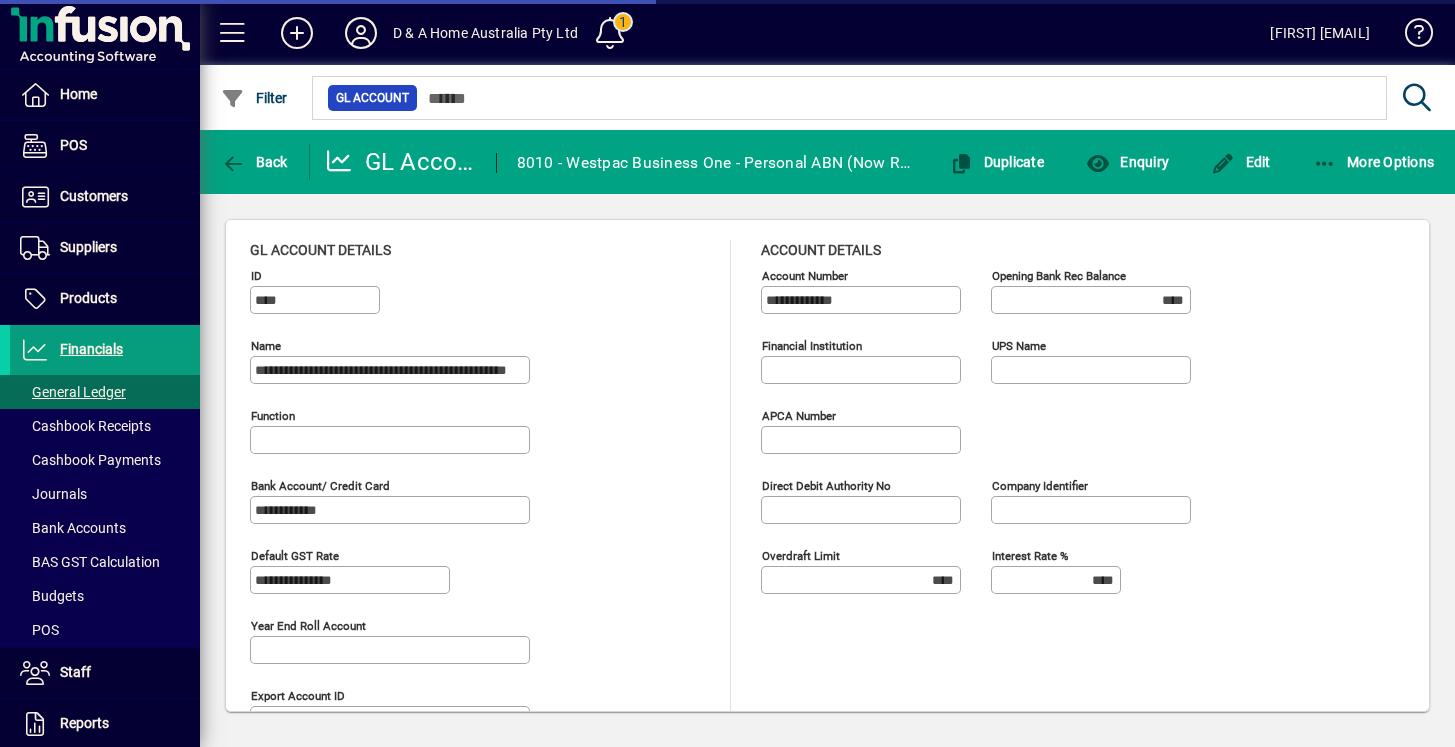 type on "**********" 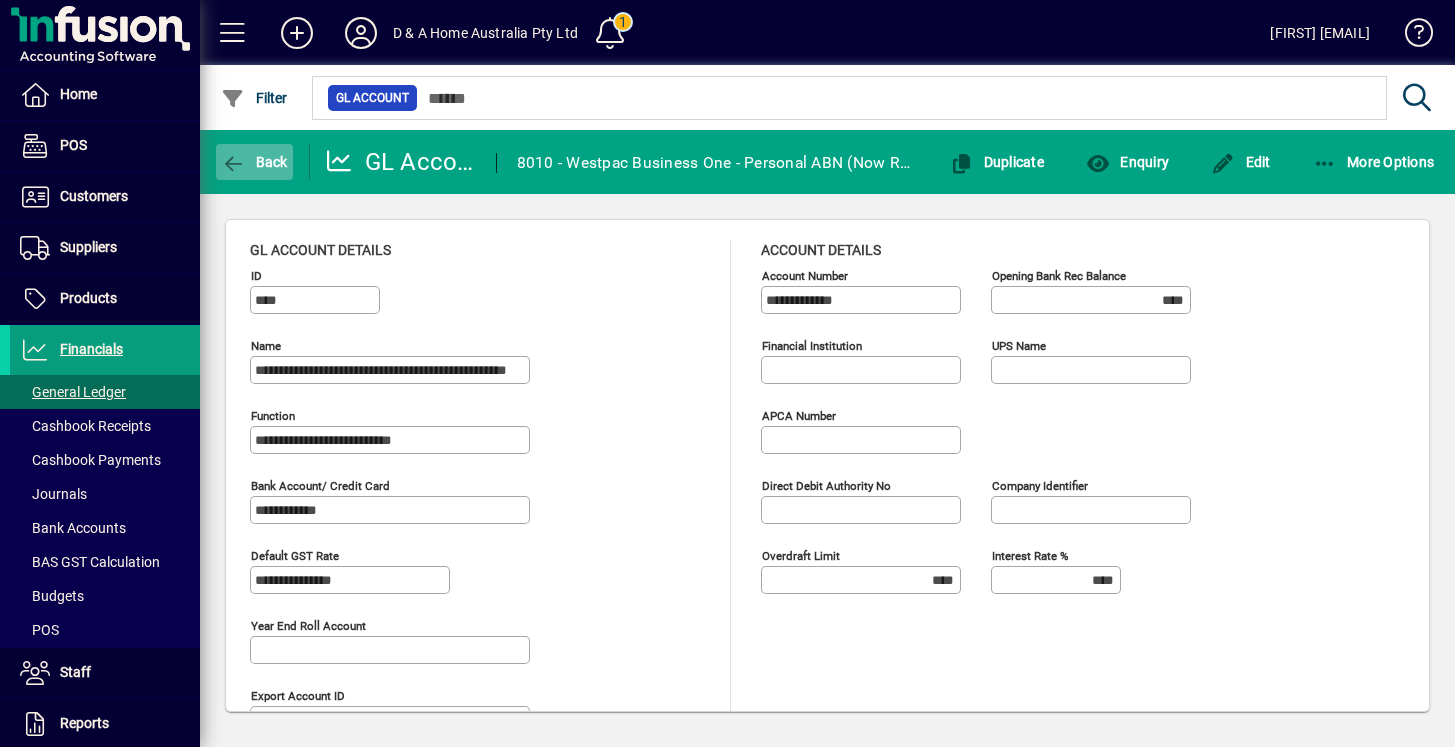 click on "Back" 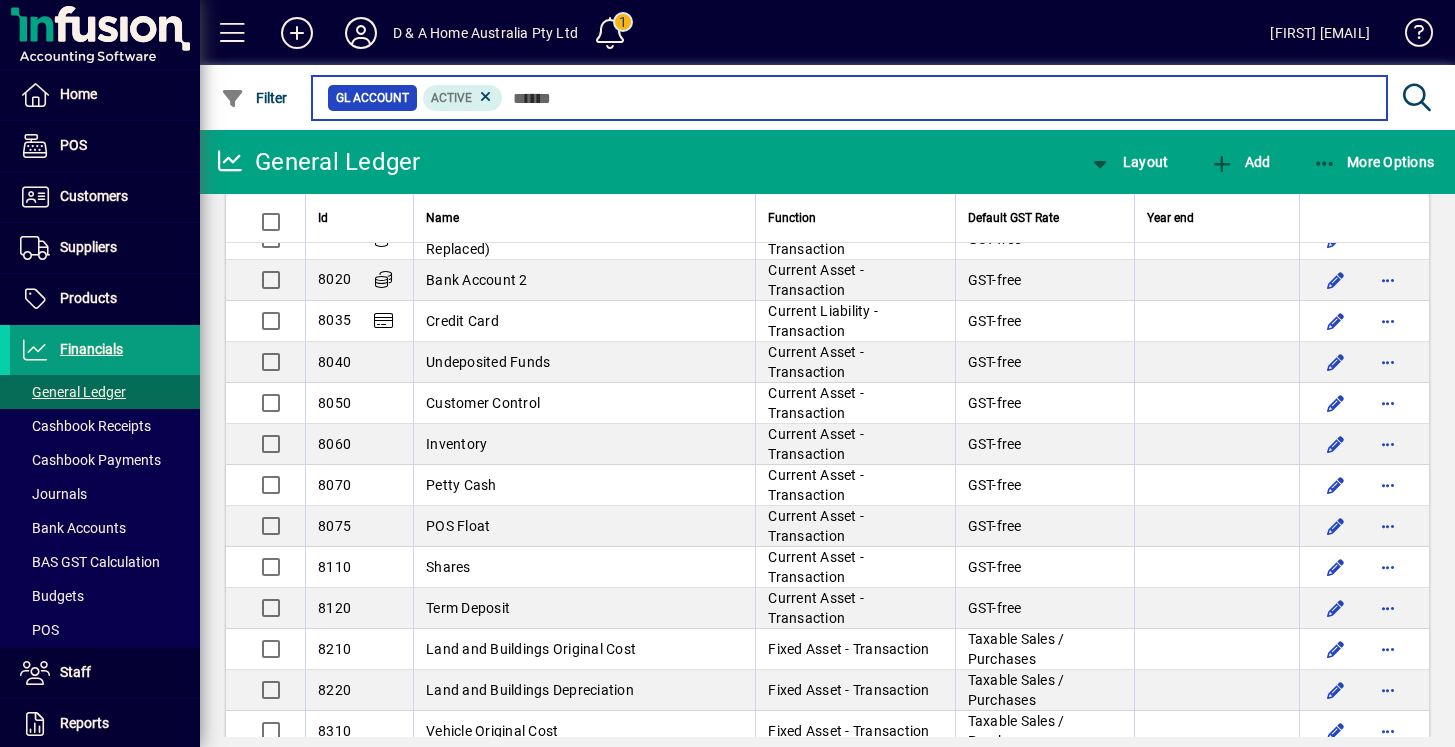 scroll, scrollTop: 2656, scrollLeft: 0, axis: vertical 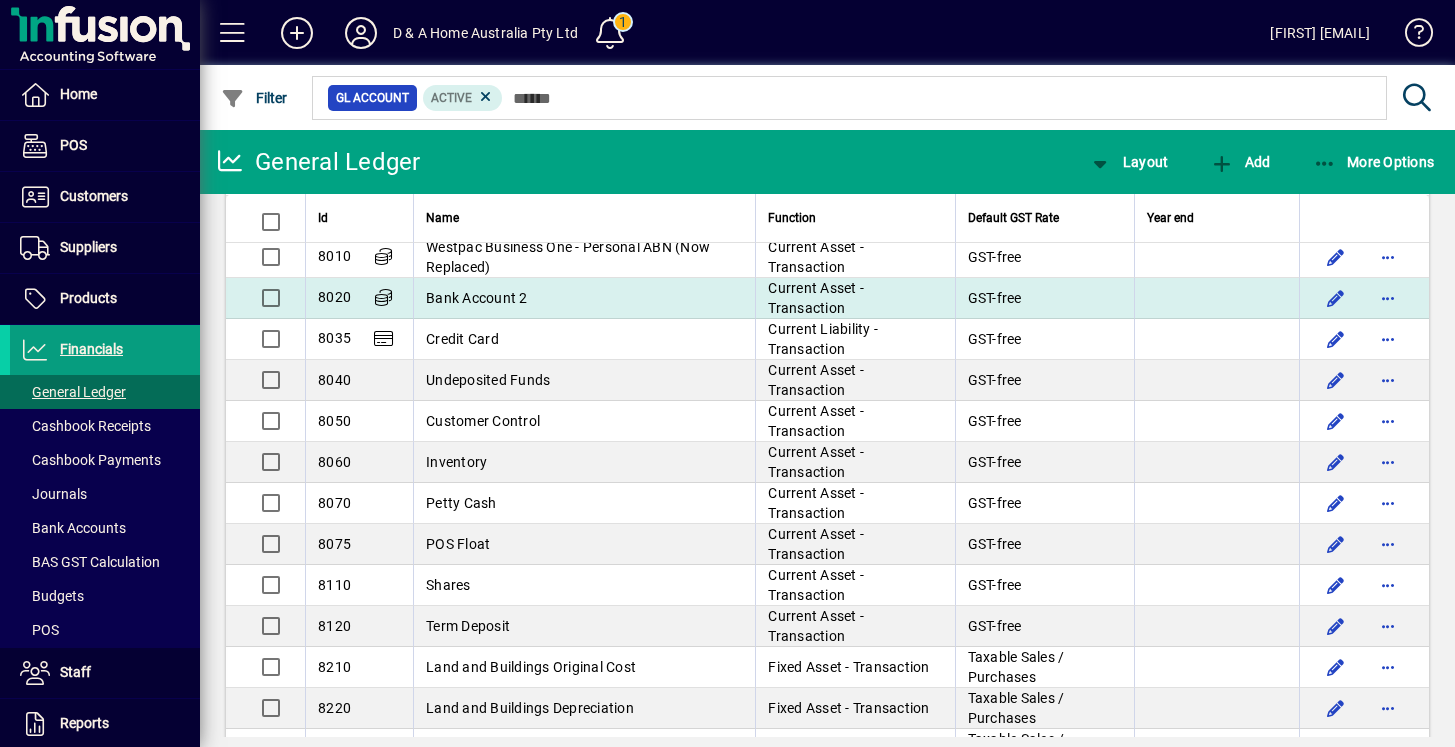 click on "Bank Account 2" at bounding box center (584, 298) 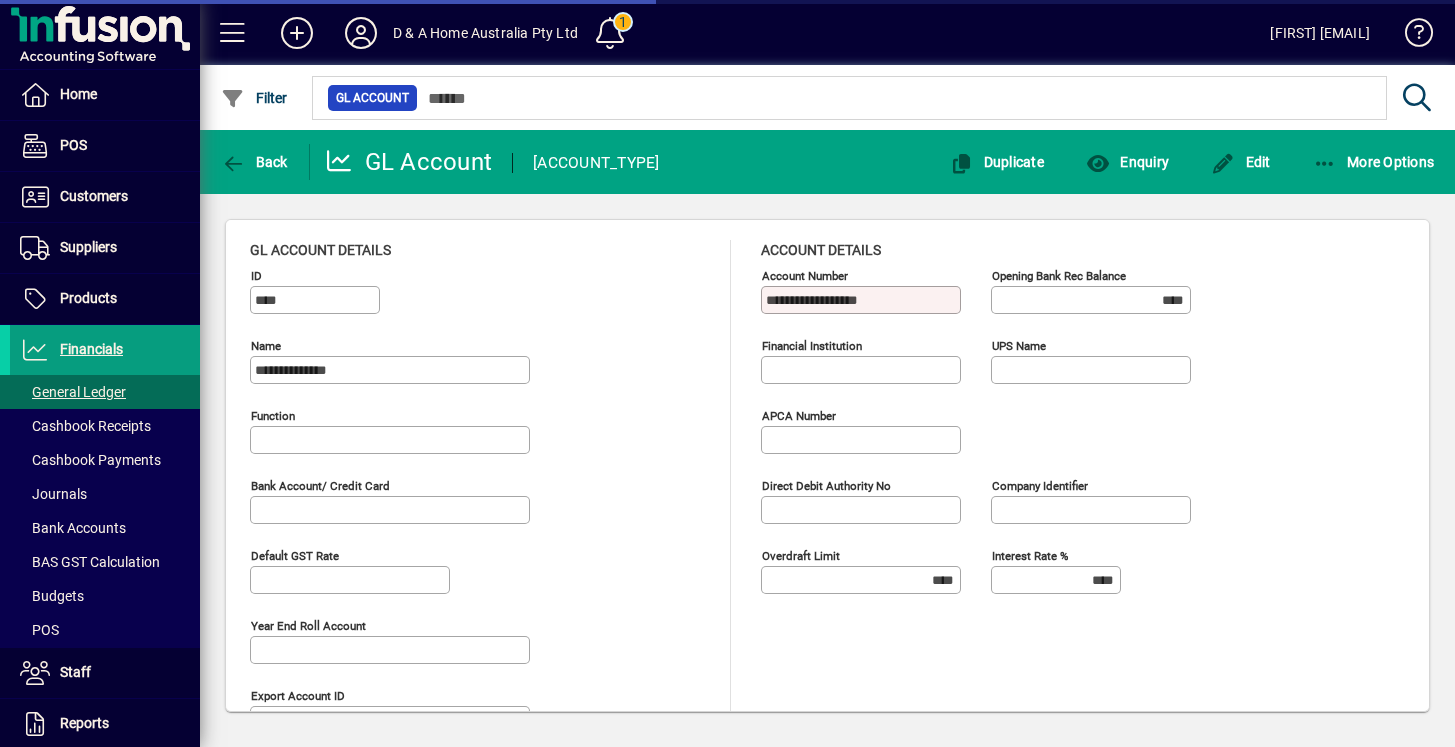 type on "**********" 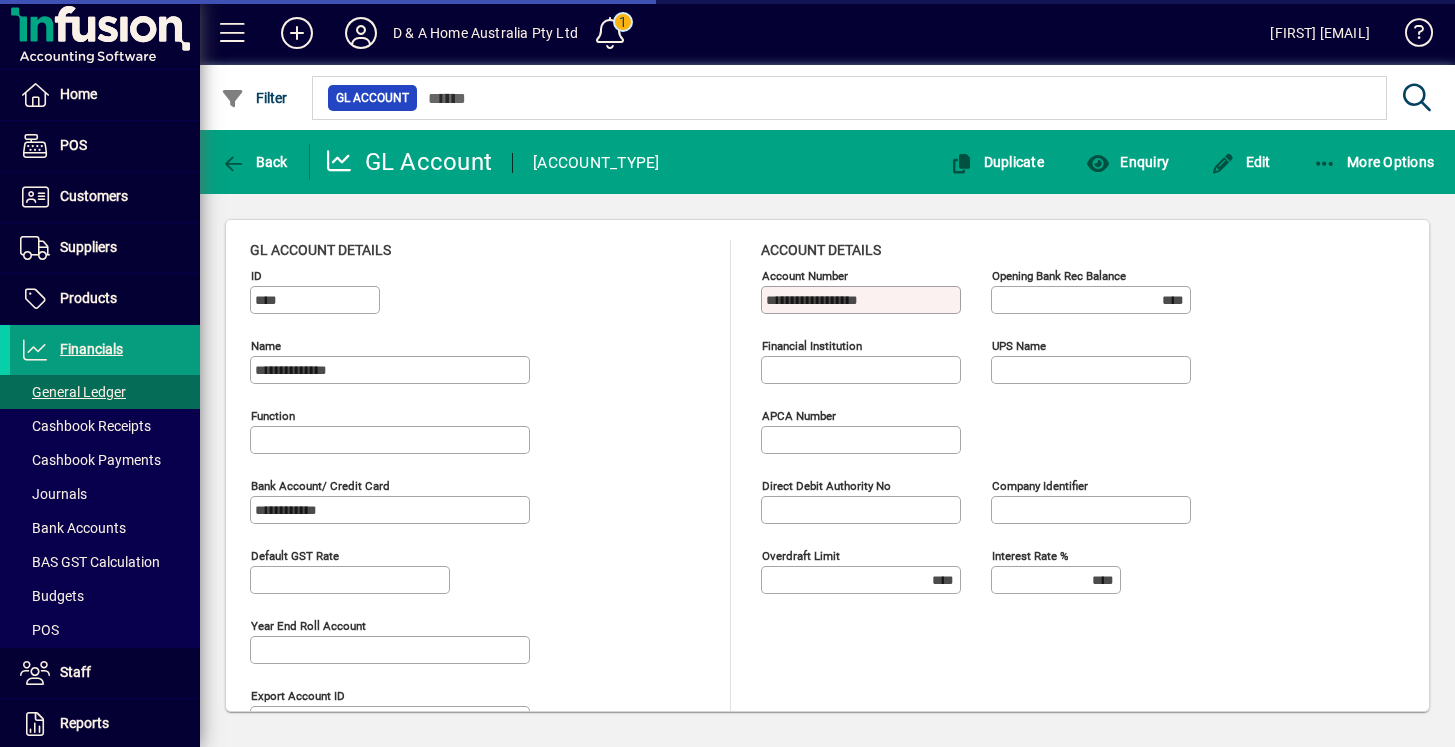 type on "**********" 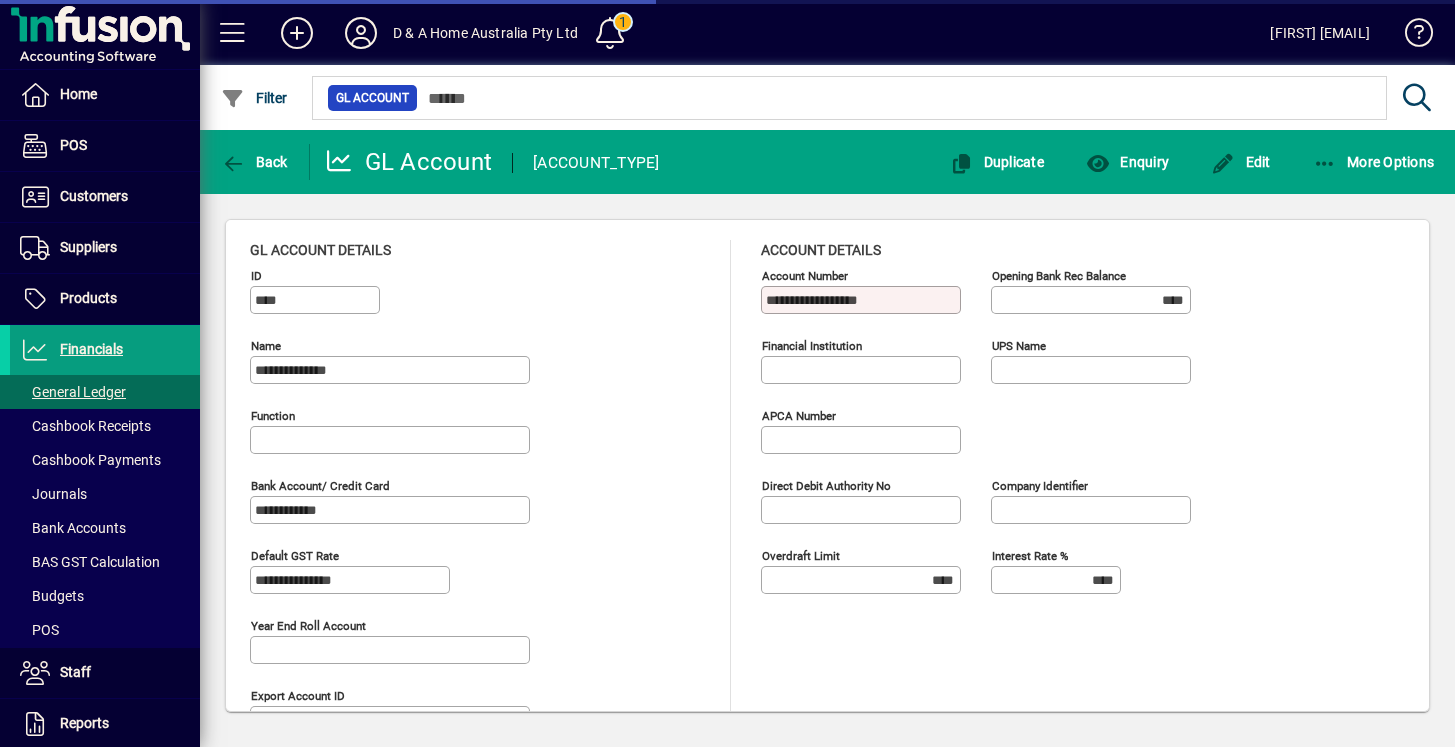 type on "**********" 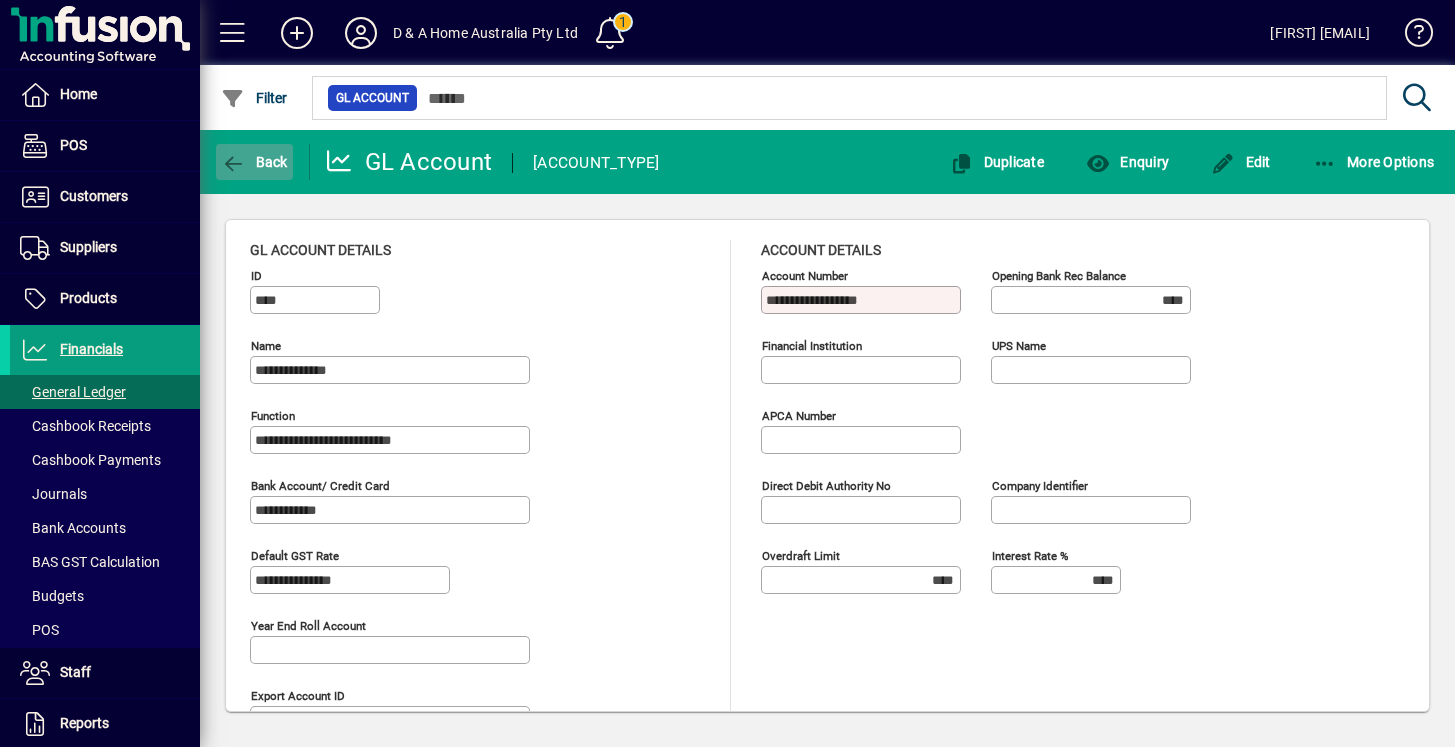 click on "Back" 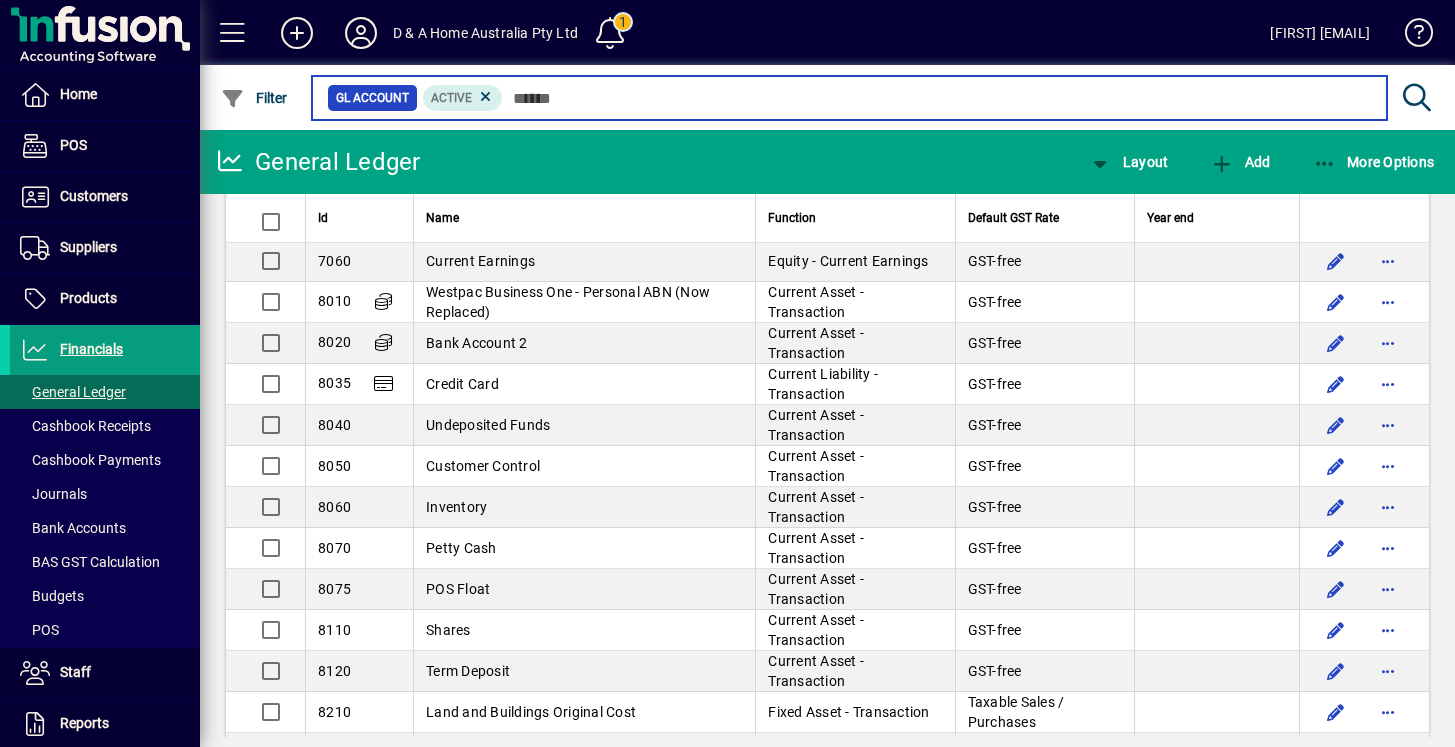 scroll, scrollTop: 2593, scrollLeft: 0, axis: vertical 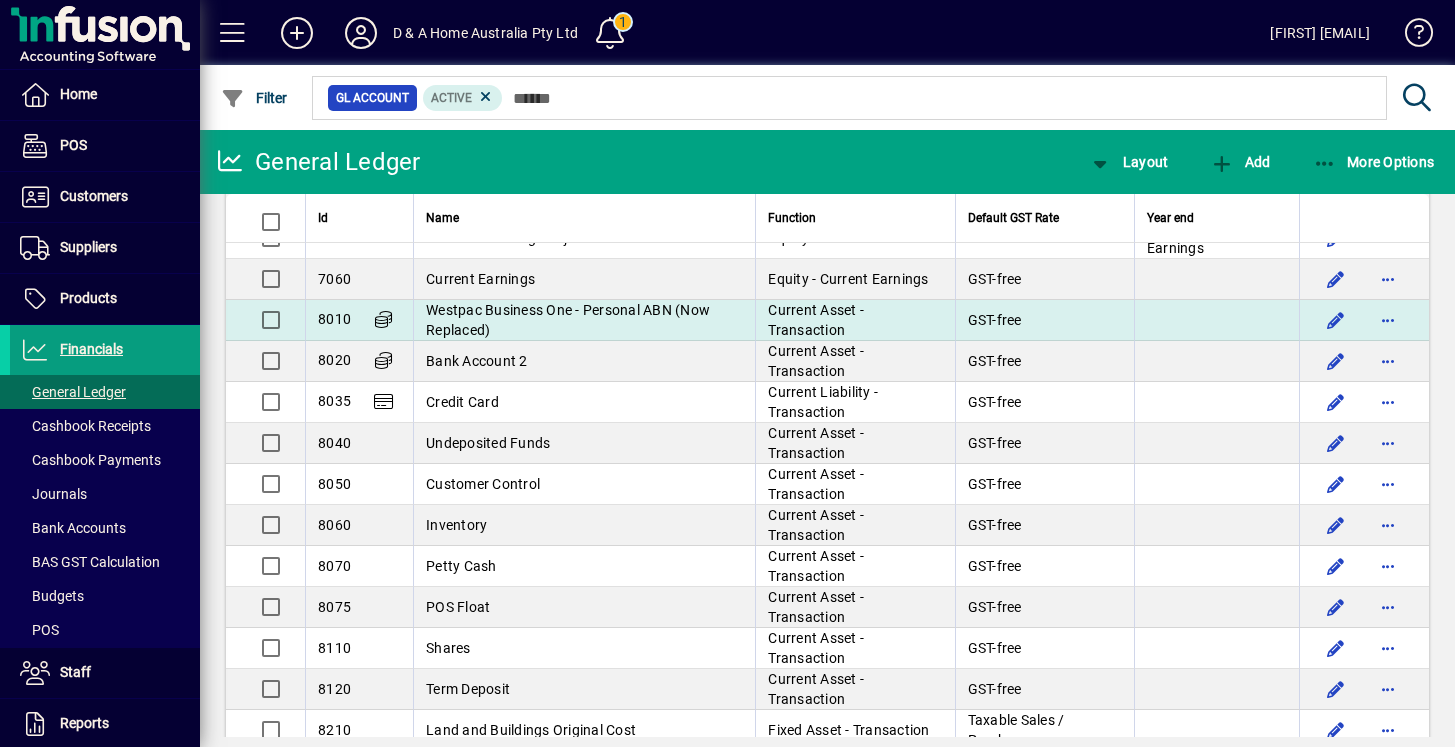 click on "Westpac Business One - Personal ABN (Now Replaced)" at bounding box center [568, 320] 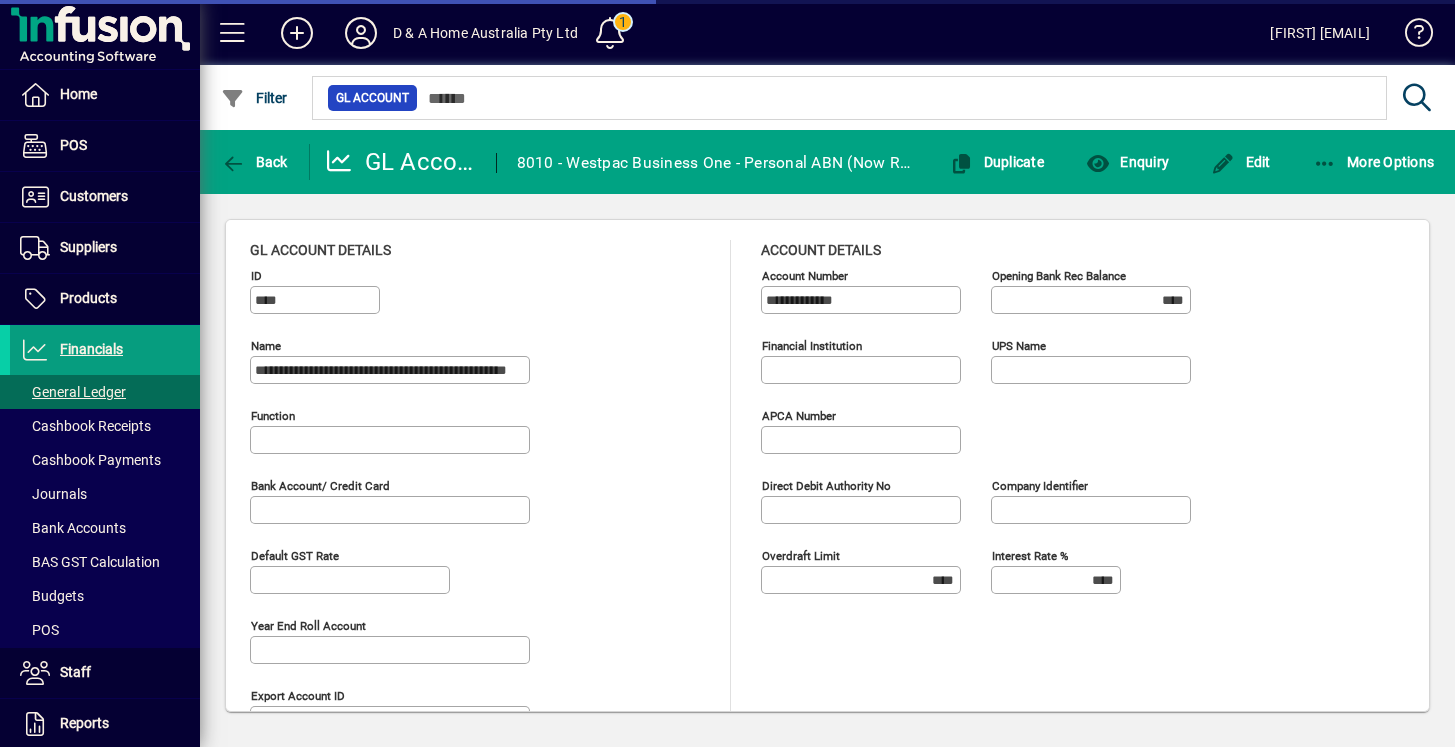 type on "**********" 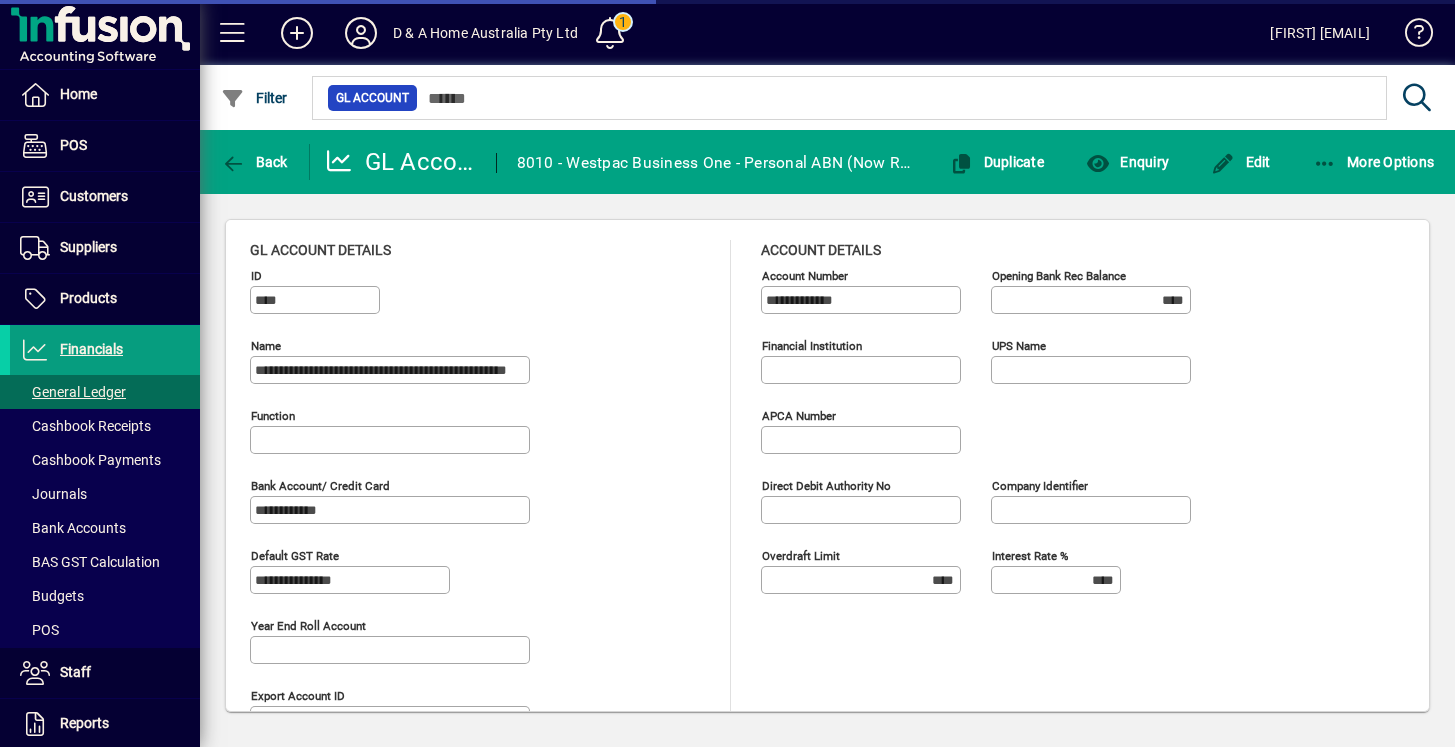 type on "**********" 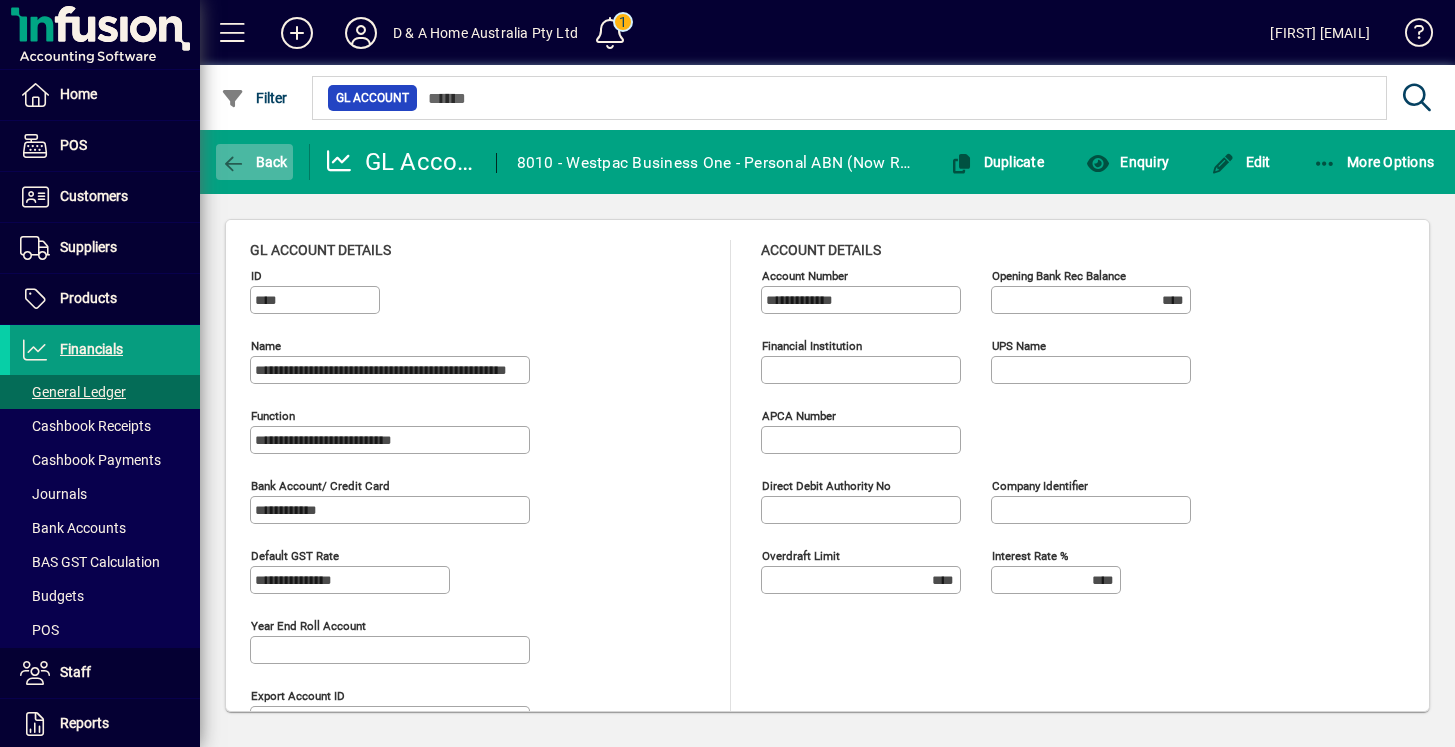 click 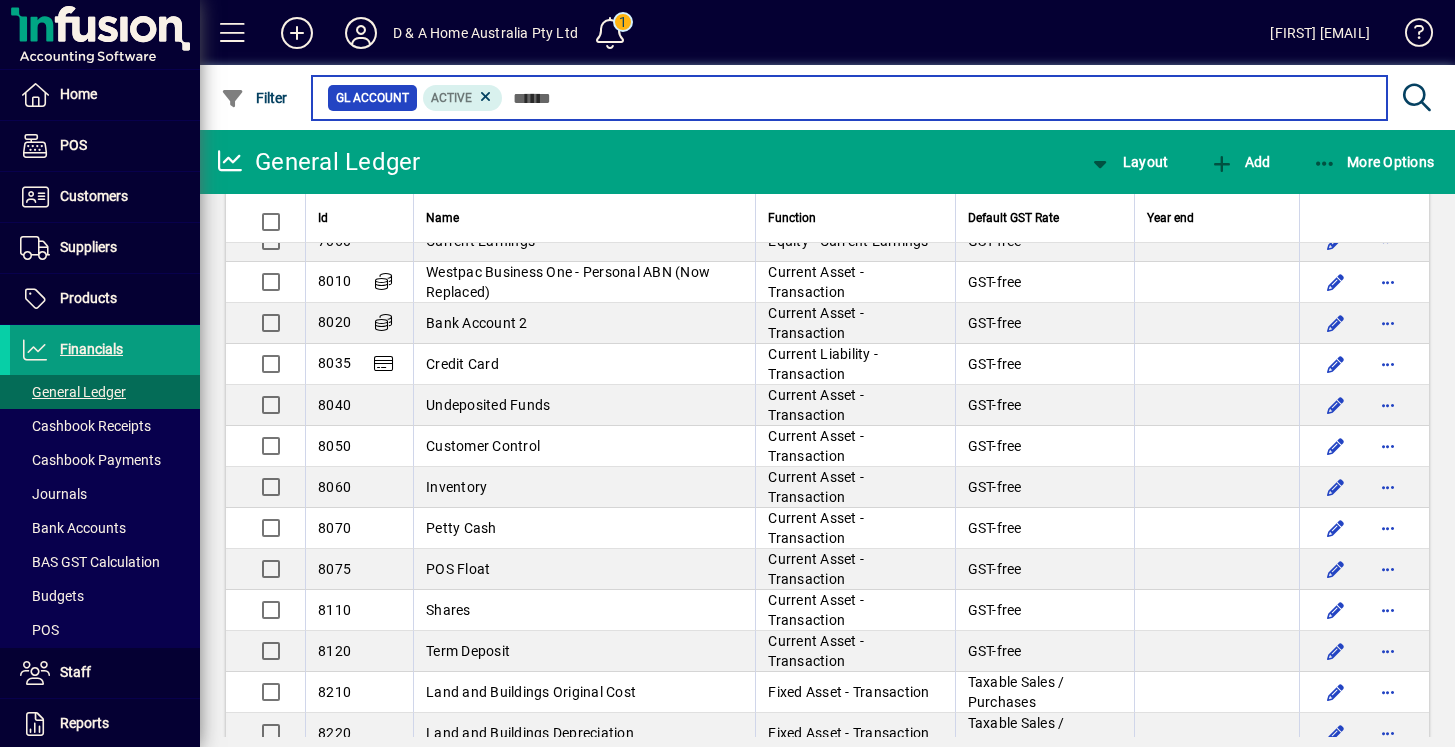 scroll, scrollTop: 2655, scrollLeft: 0, axis: vertical 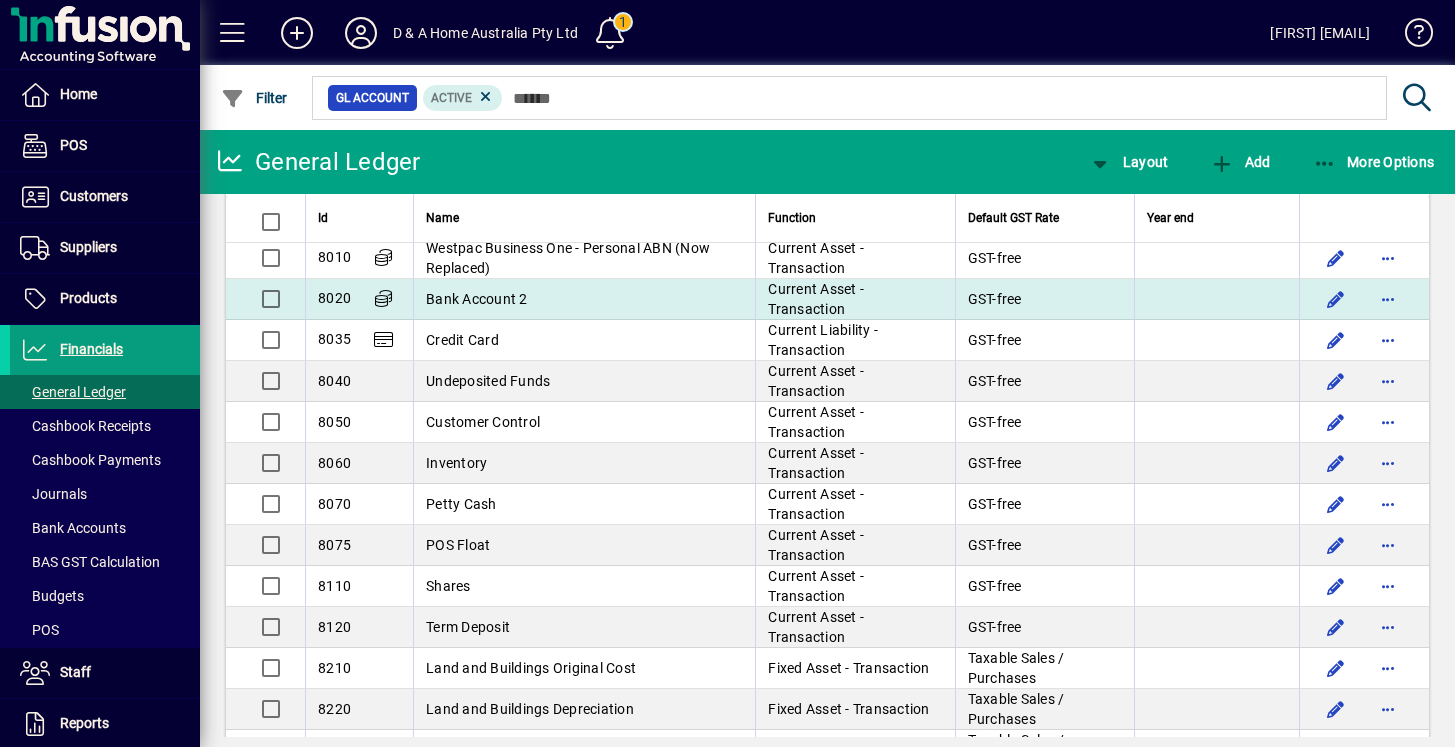 click on "Bank Account 2" at bounding box center [584, 299] 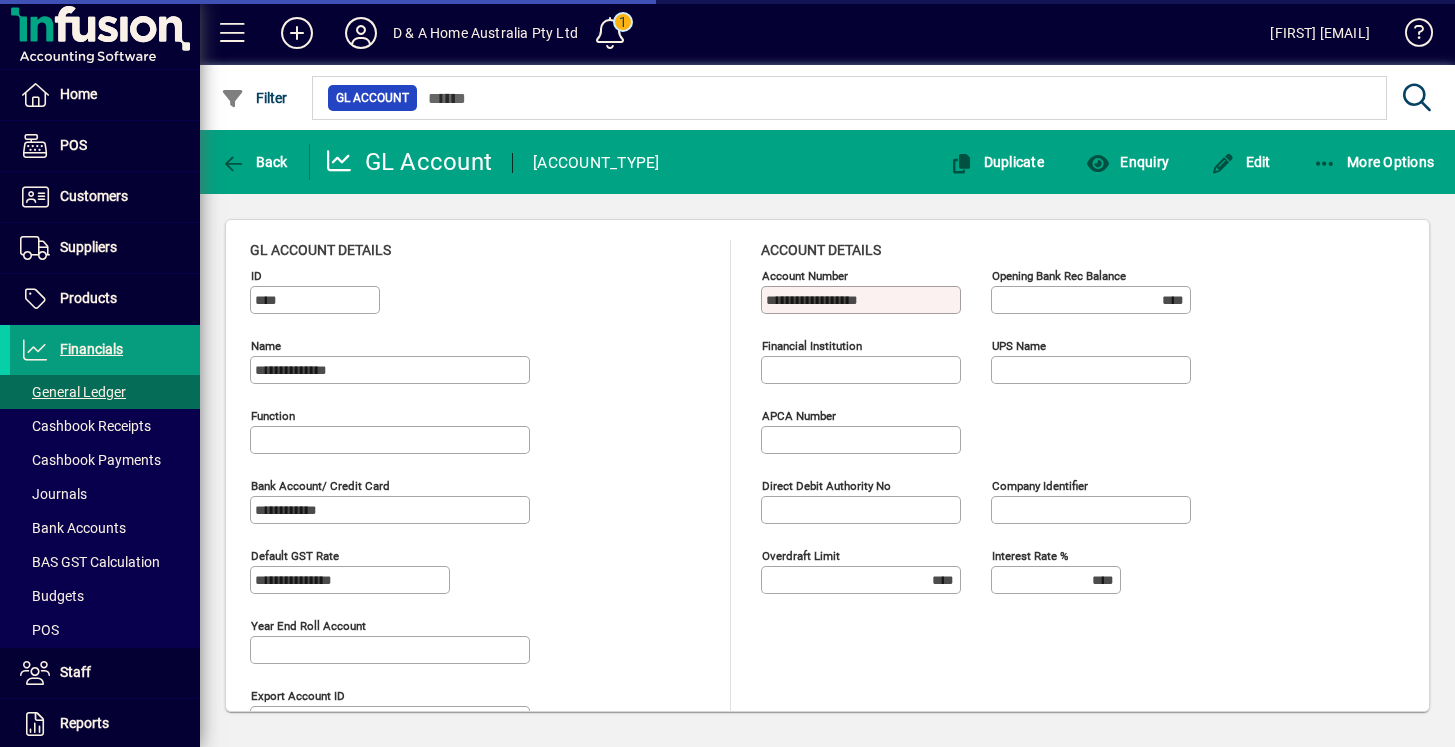 type on "**********" 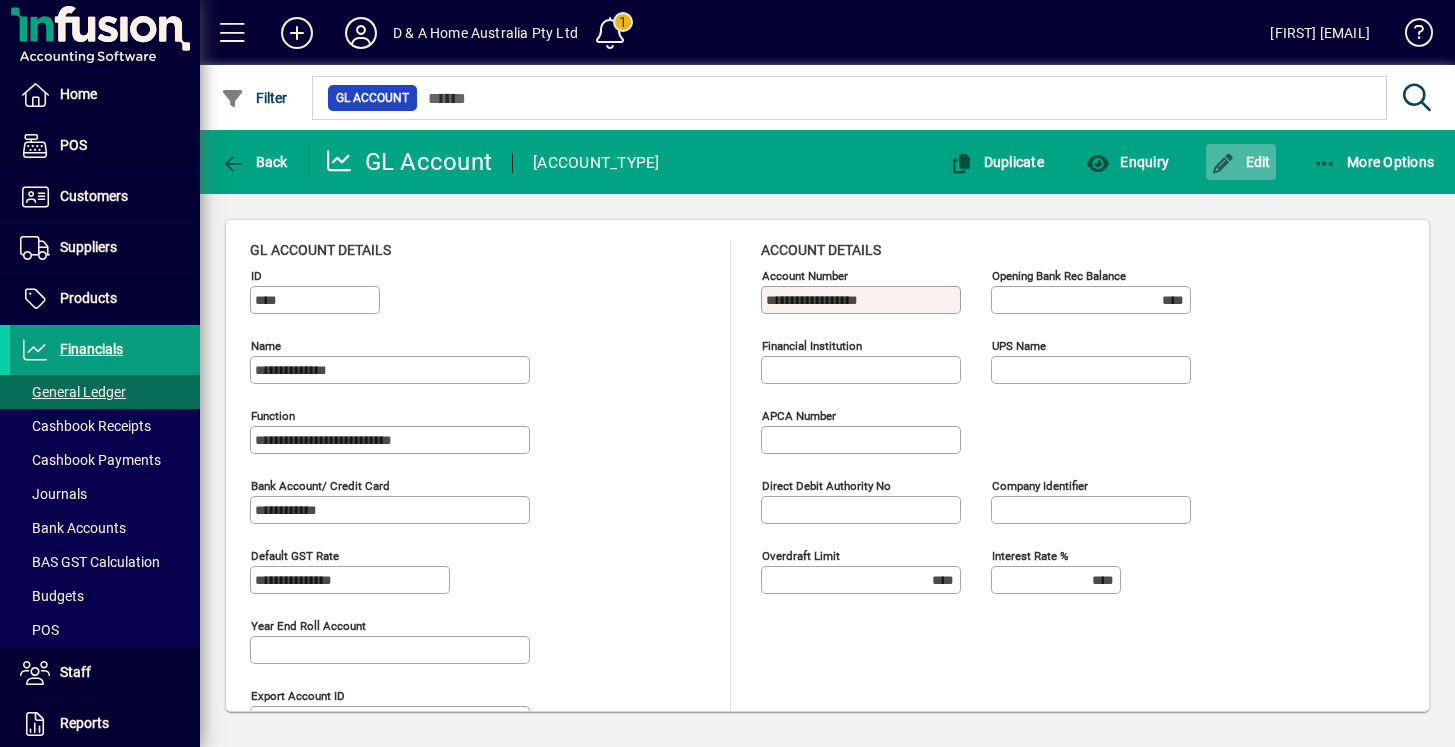 click 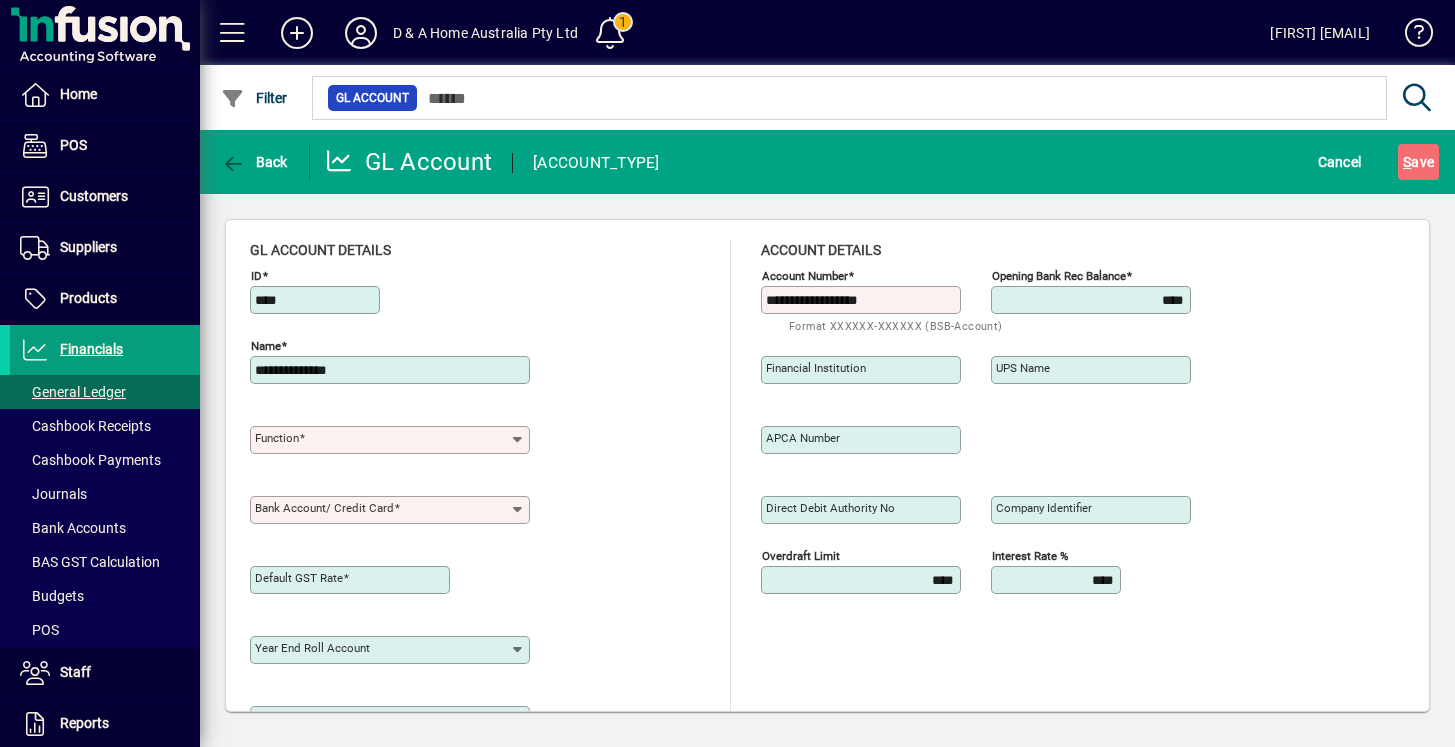 type on "**********" 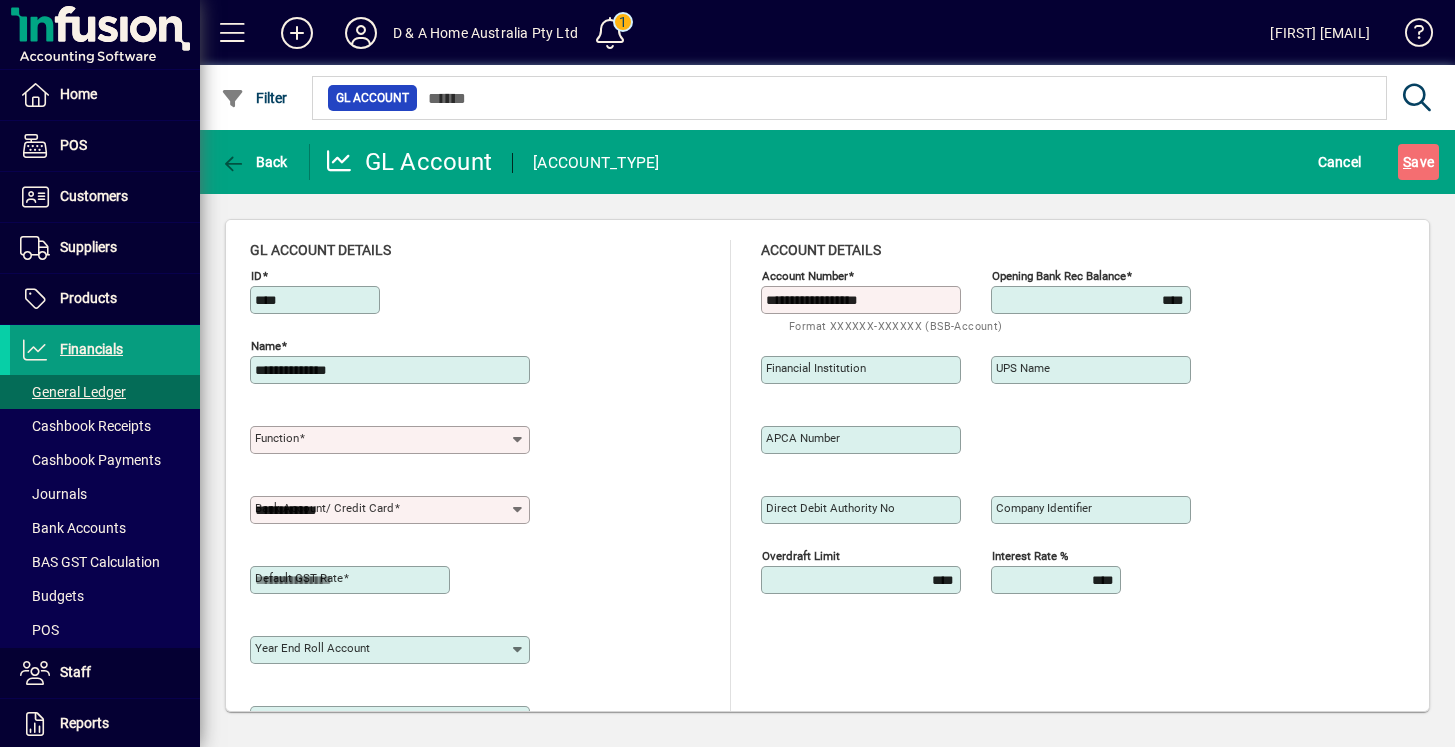 type on "**********" 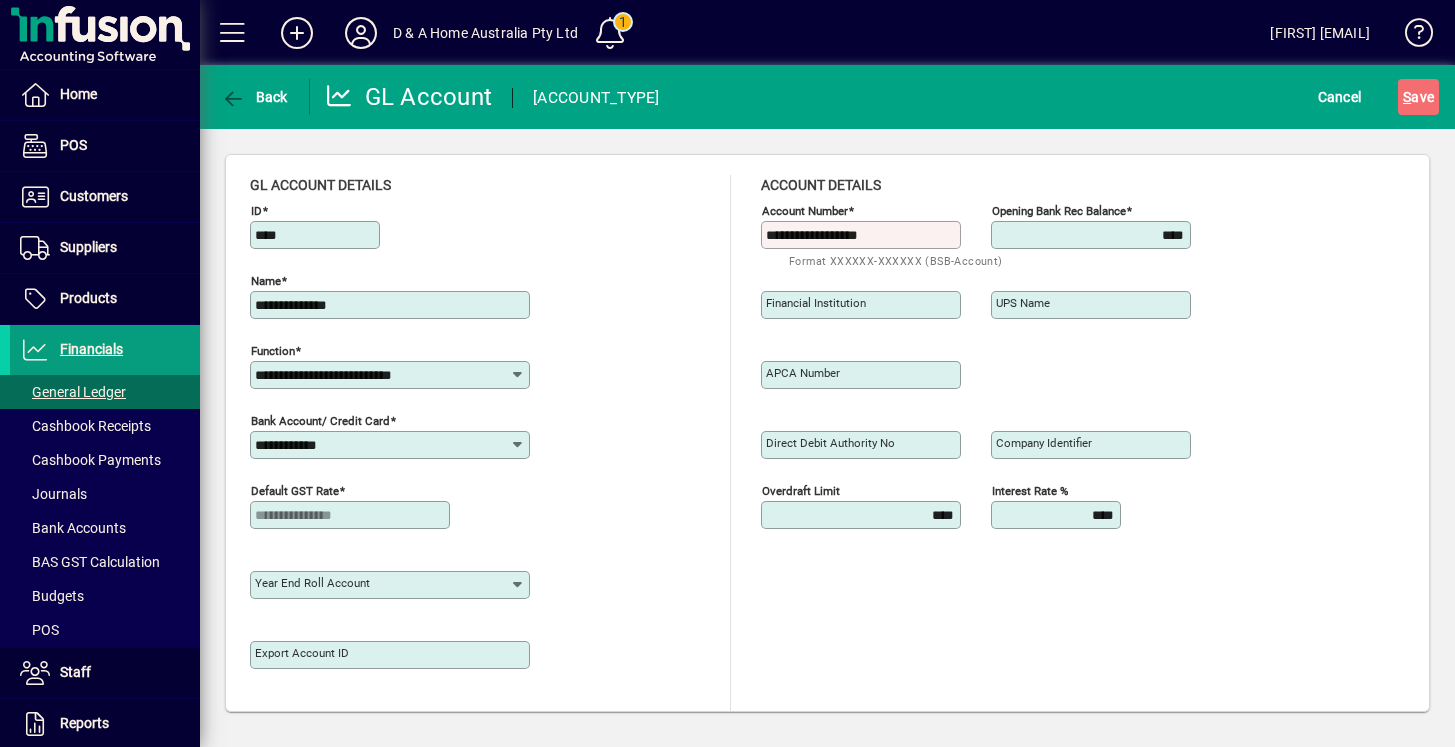 drag, startPoint x: 370, startPoint y: 305, endPoint x: 202, endPoint y: 305, distance: 168 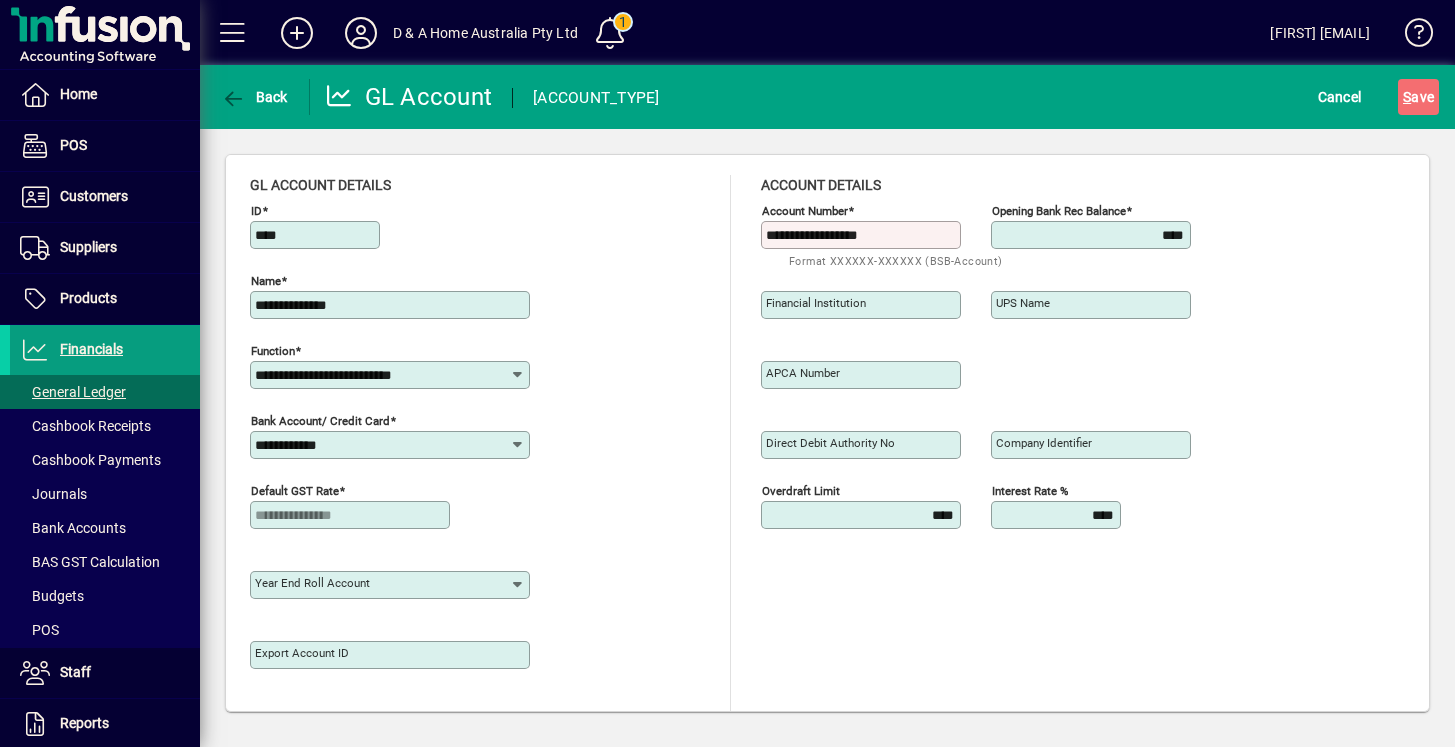 click on "**********" 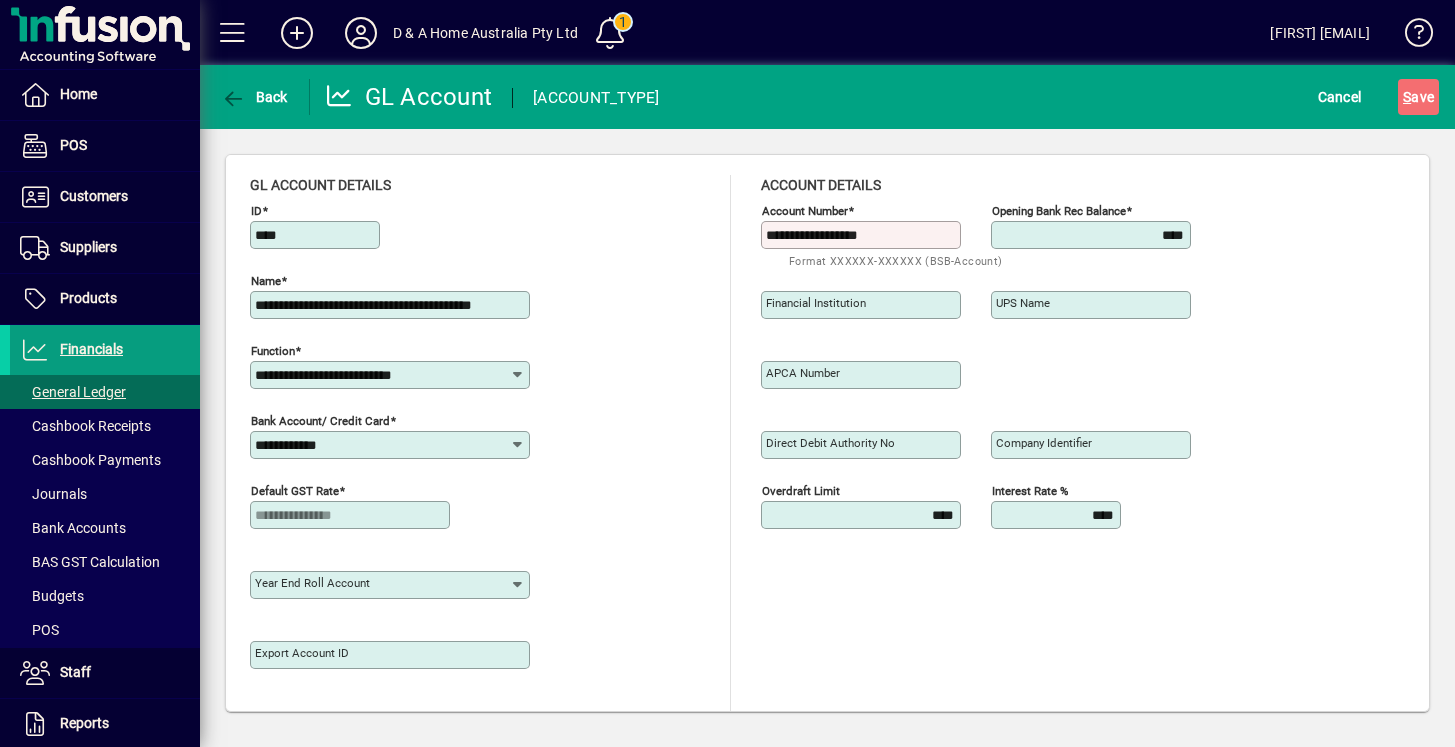 scroll, scrollTop: 0, scrollLeft: 42, axis: horizontal 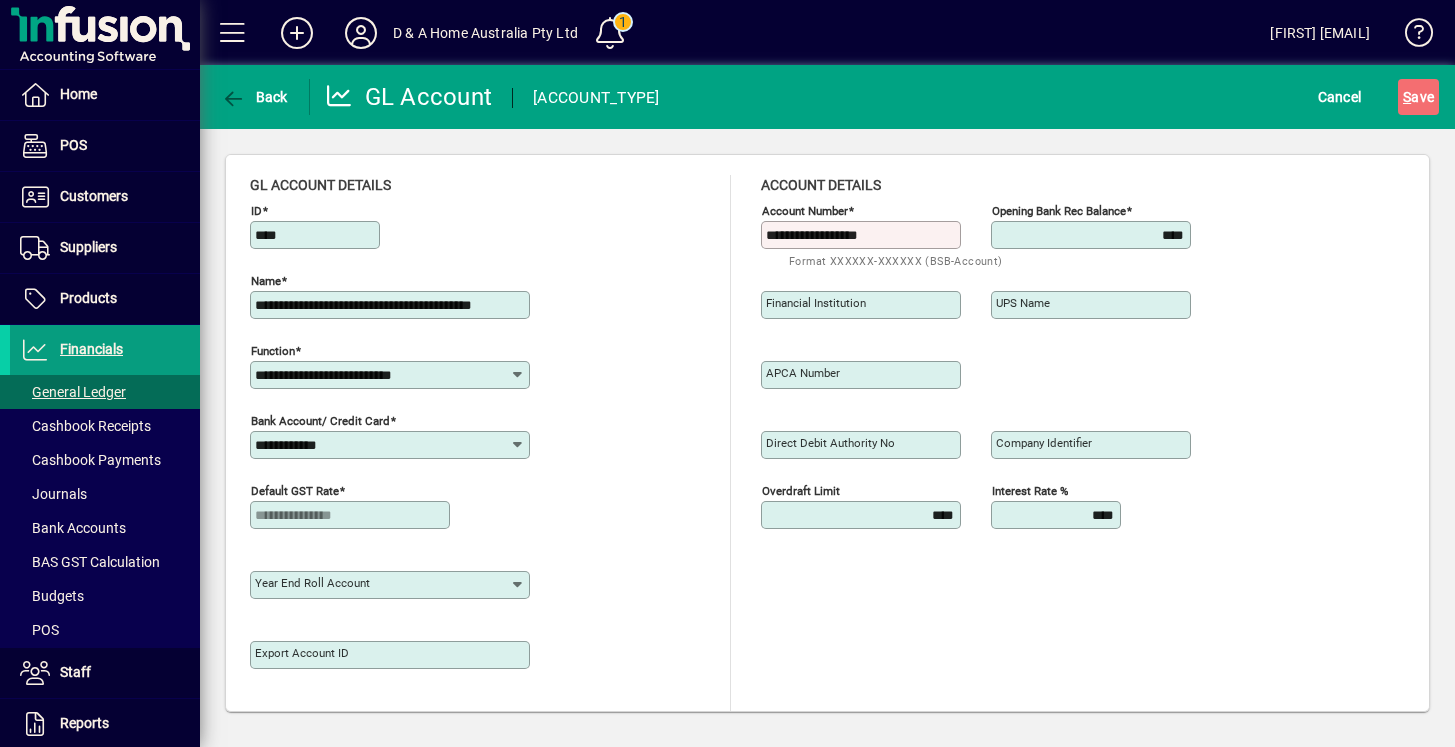 type on "**********" 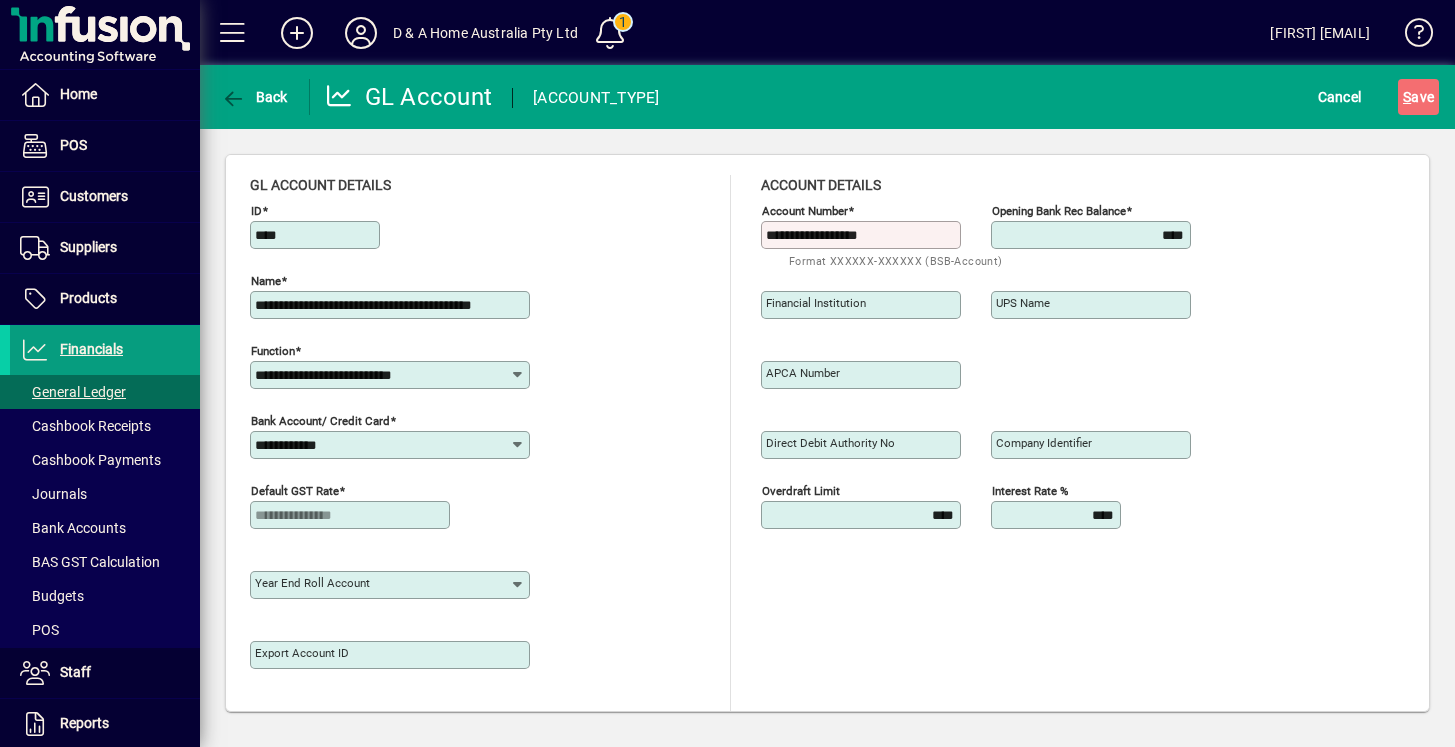 drag, startPoint x: 931, startPoint y: 232, endPoint x: 663, endPoint y: 232, distance: 268 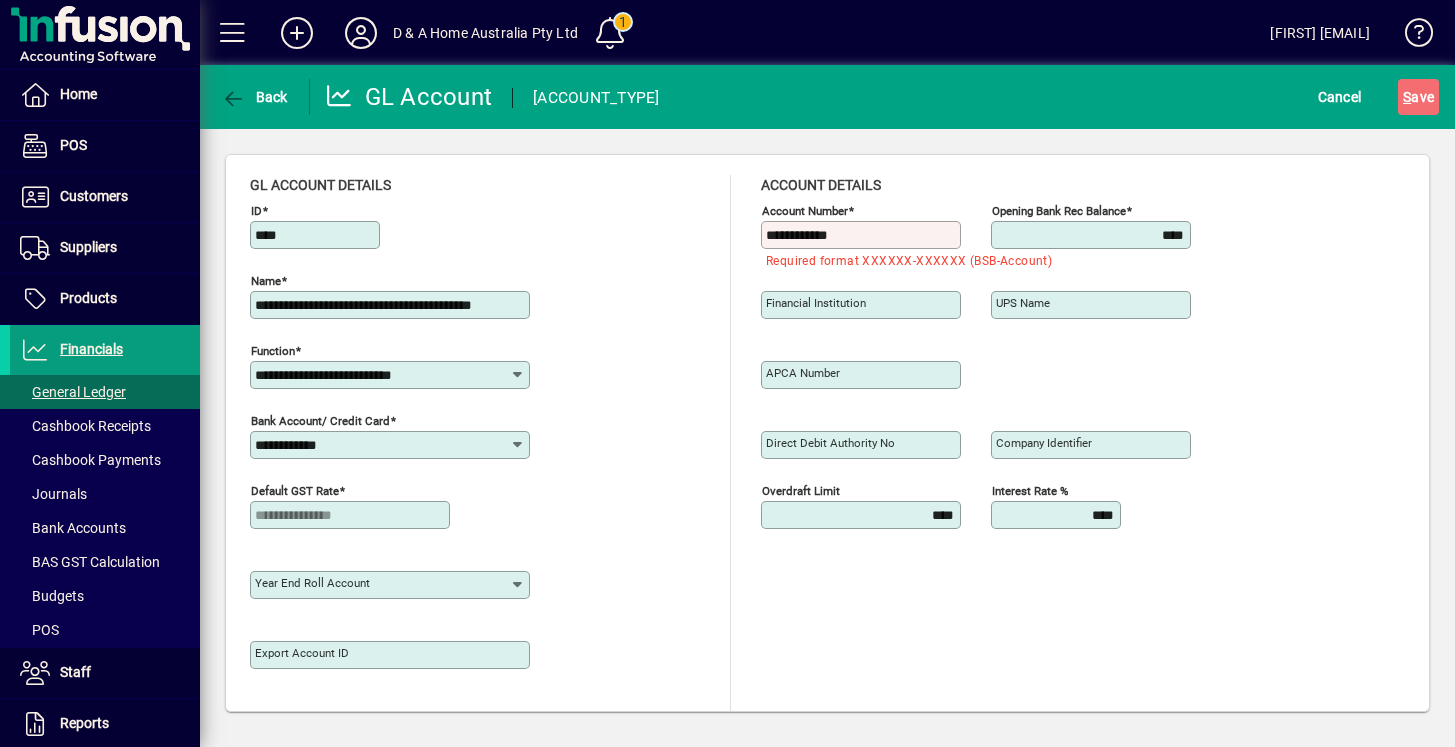 click on "Opening bank rec balance ****" 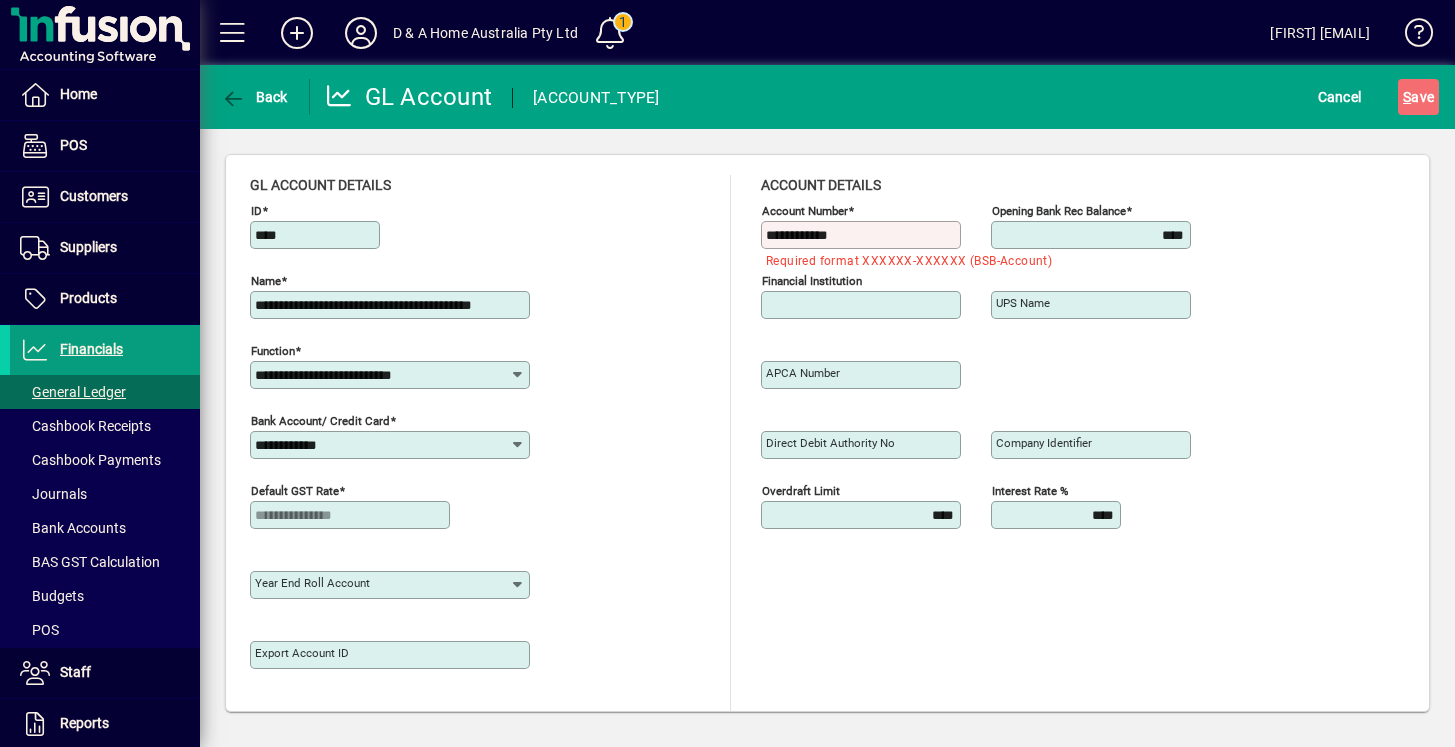 click on "Financial Institution" at bounding box center [863, 305] 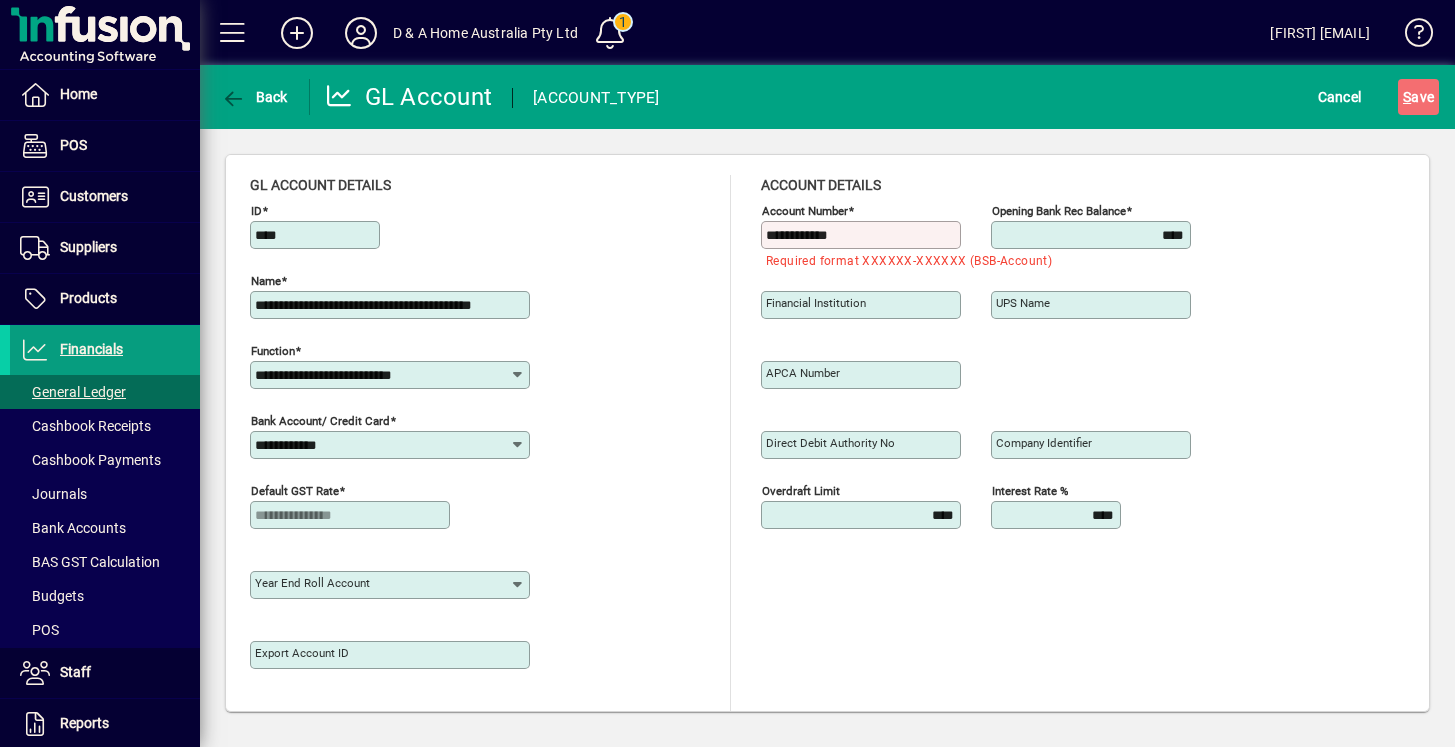 click on "**********" at bounding box center [863, 235] 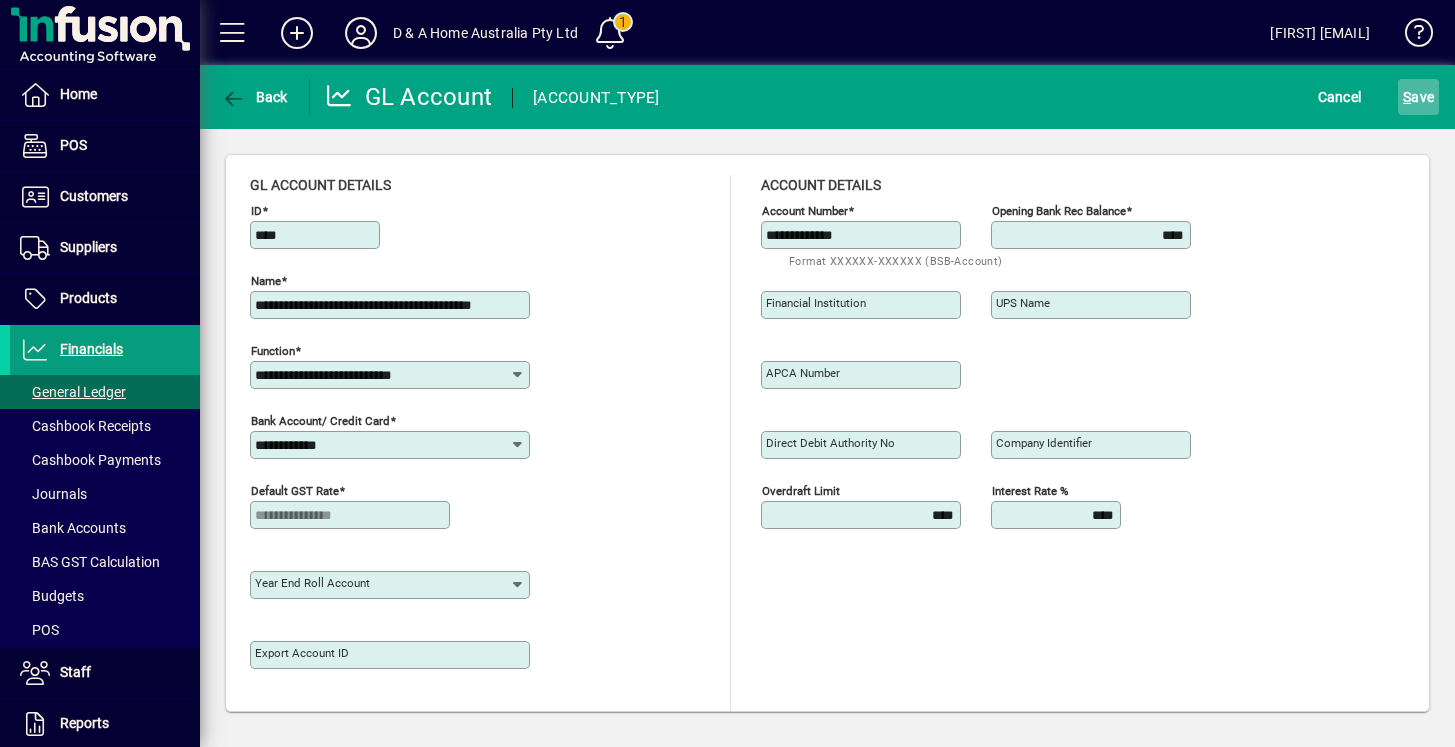 type on "**********" 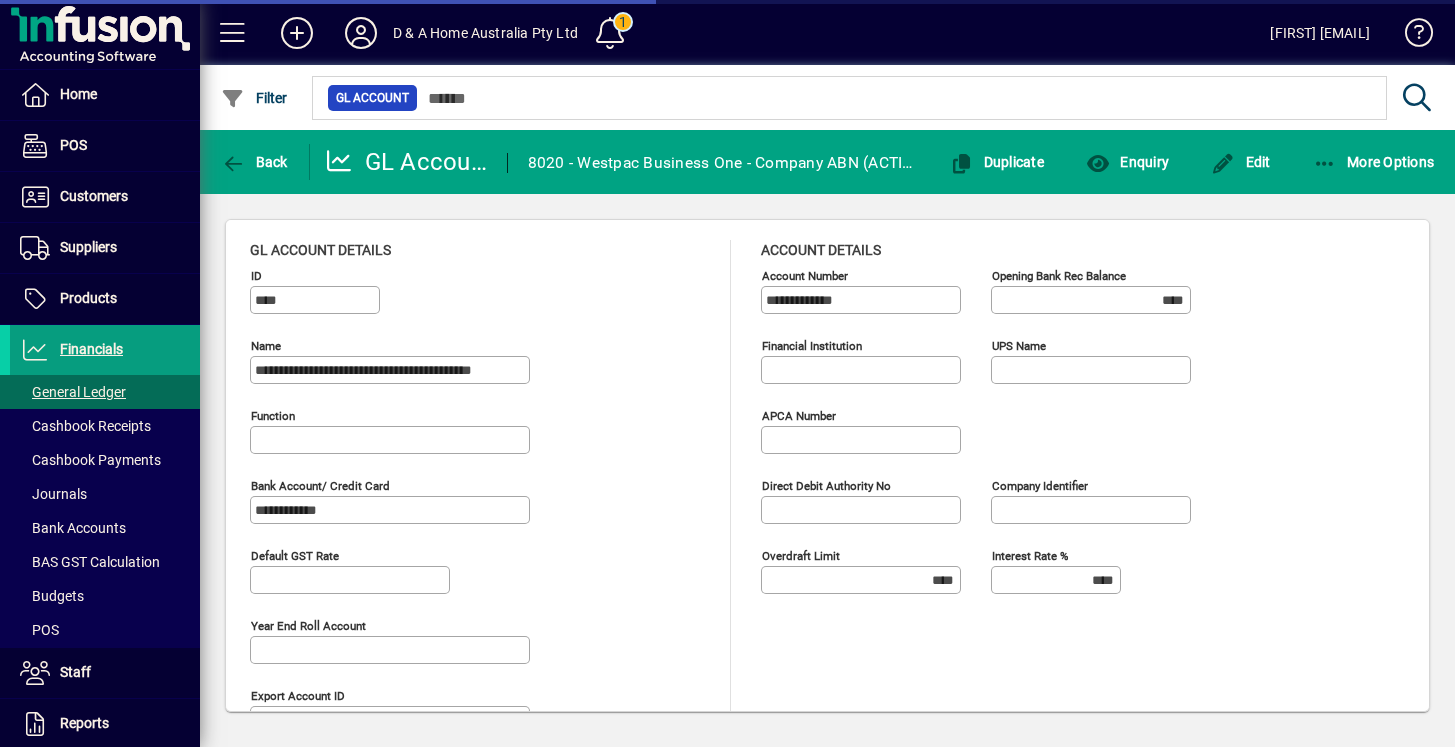 type on "**********" 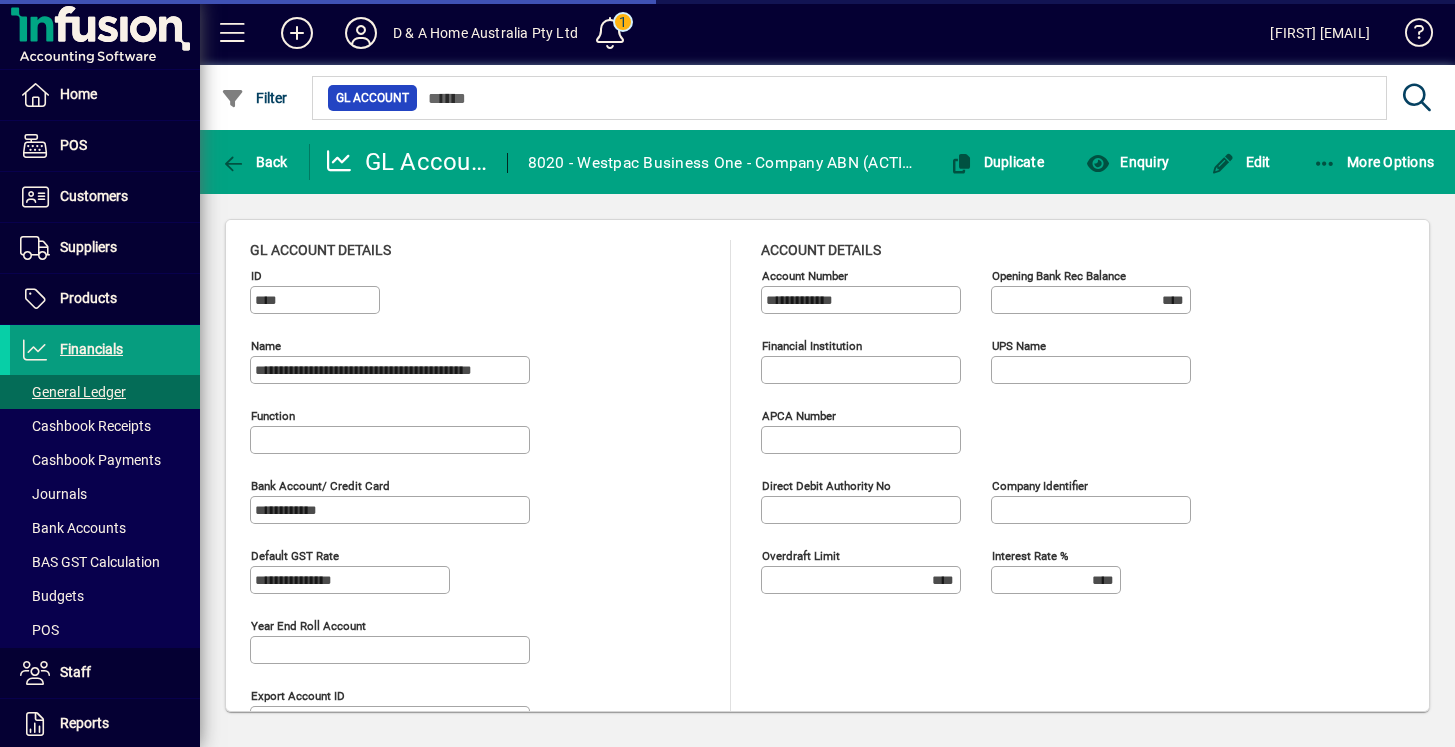 type on "**********" 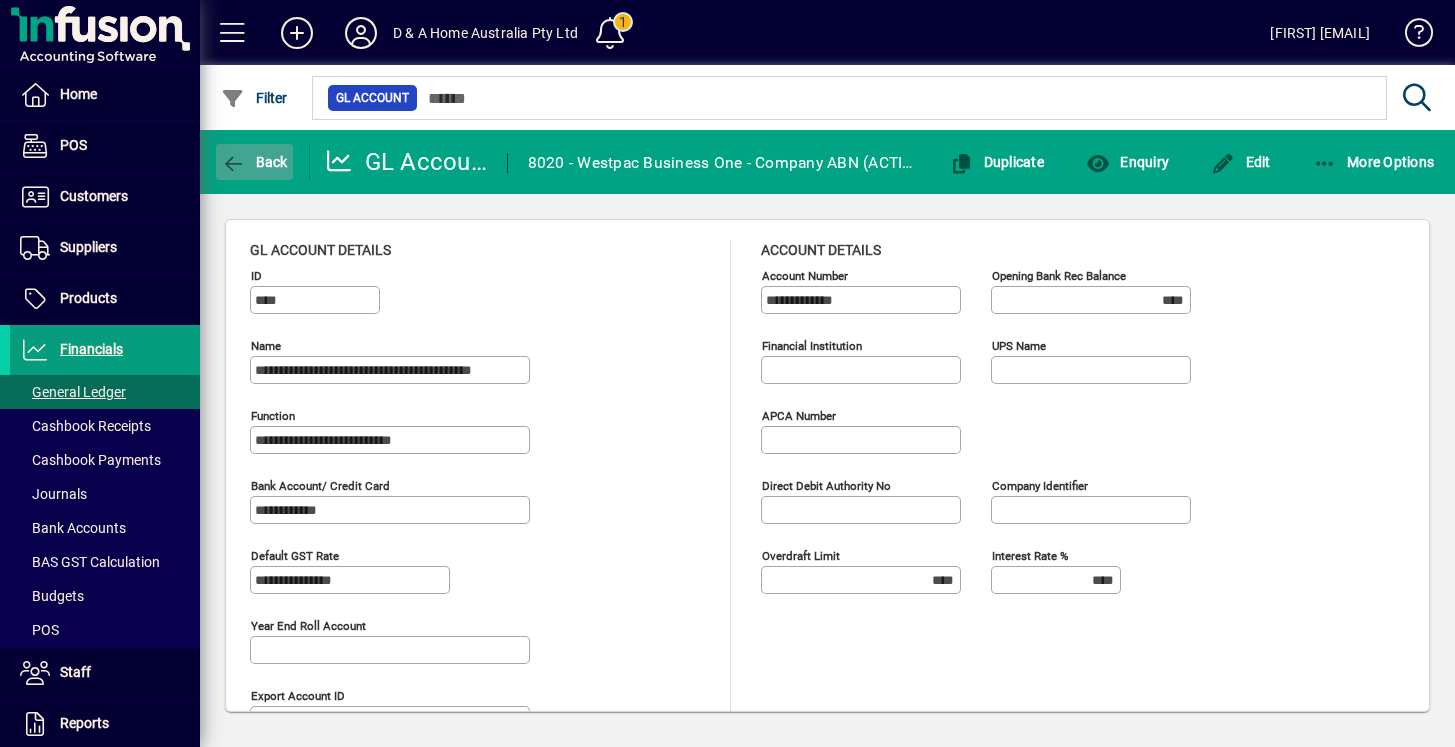 click 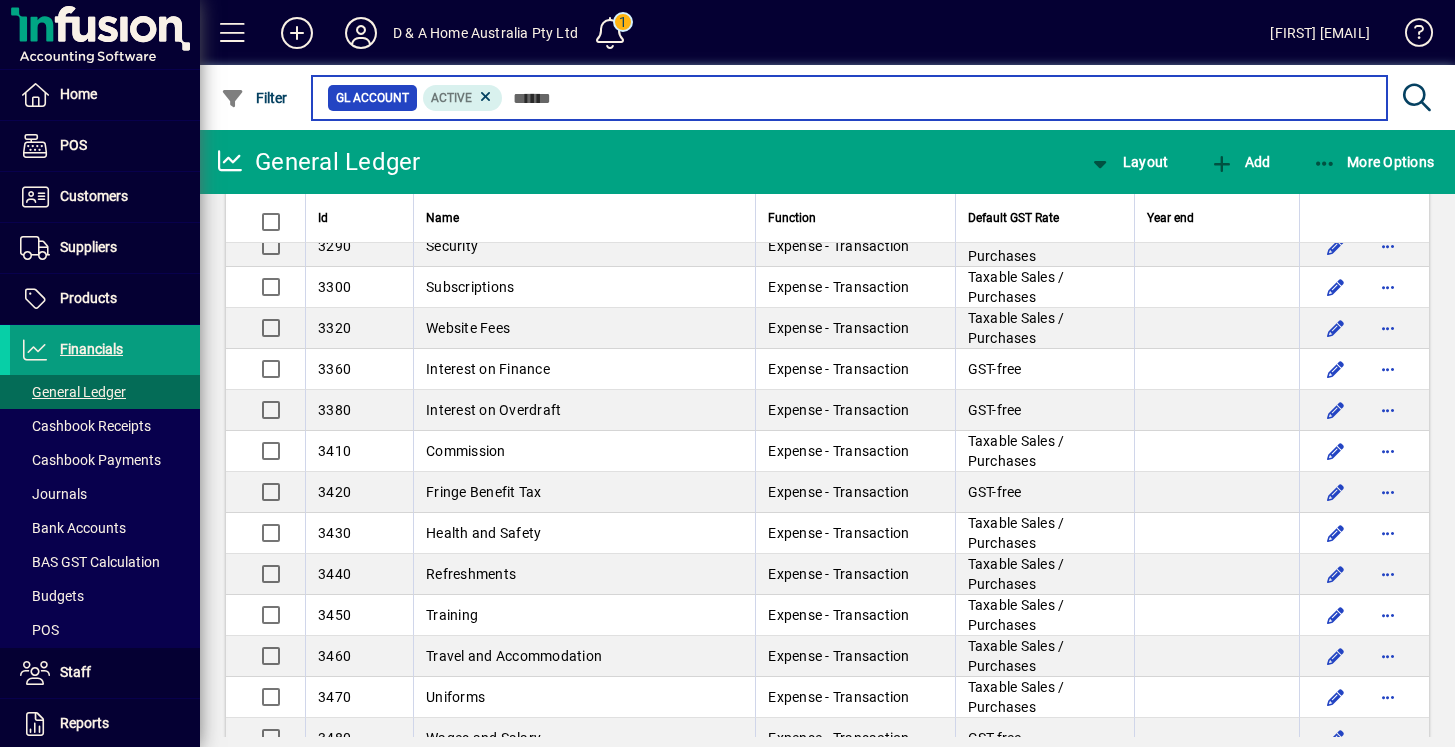 scroll, scrollTop: 1359, scrollLeft: 0, axis: vertical 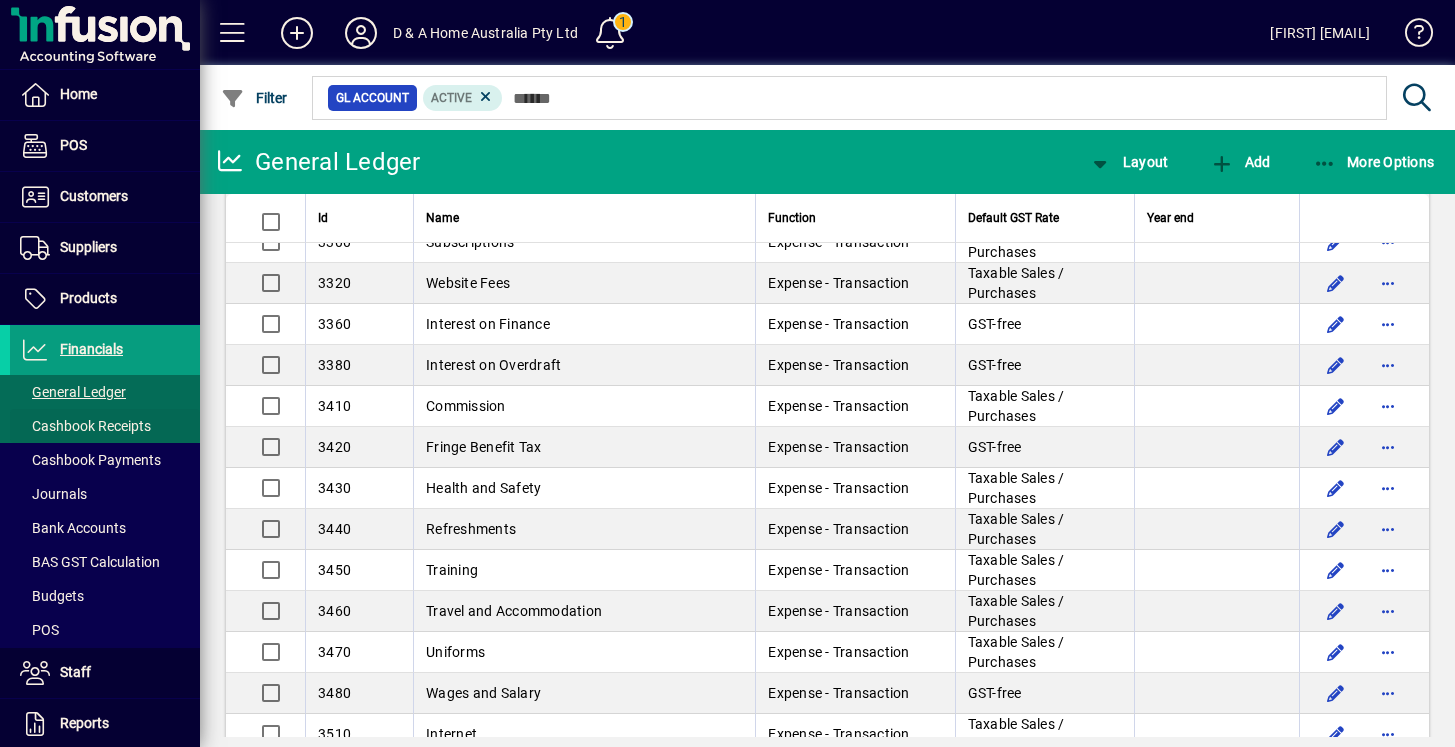 click on "Cashbook Receipts" at bounding box center (85, 426) 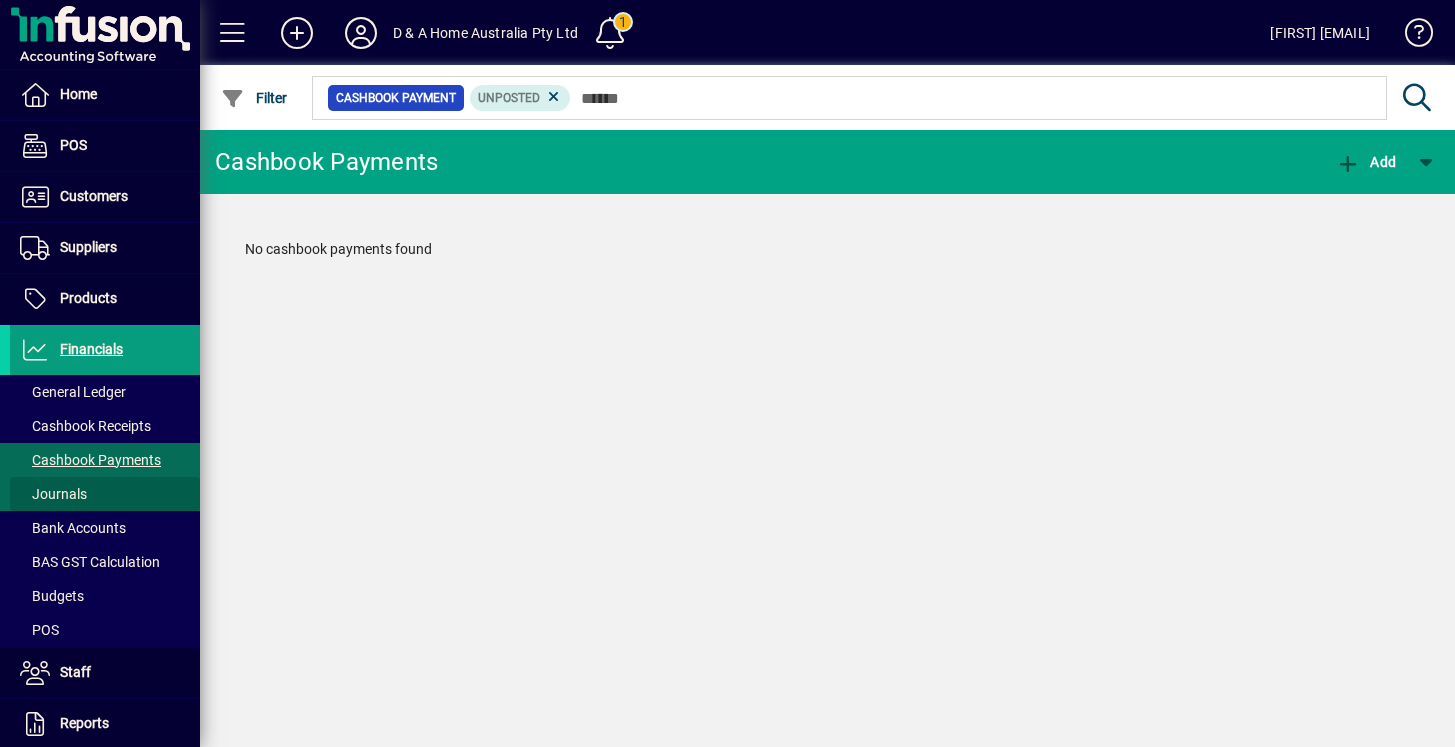 click at bounding box center (105, 494) 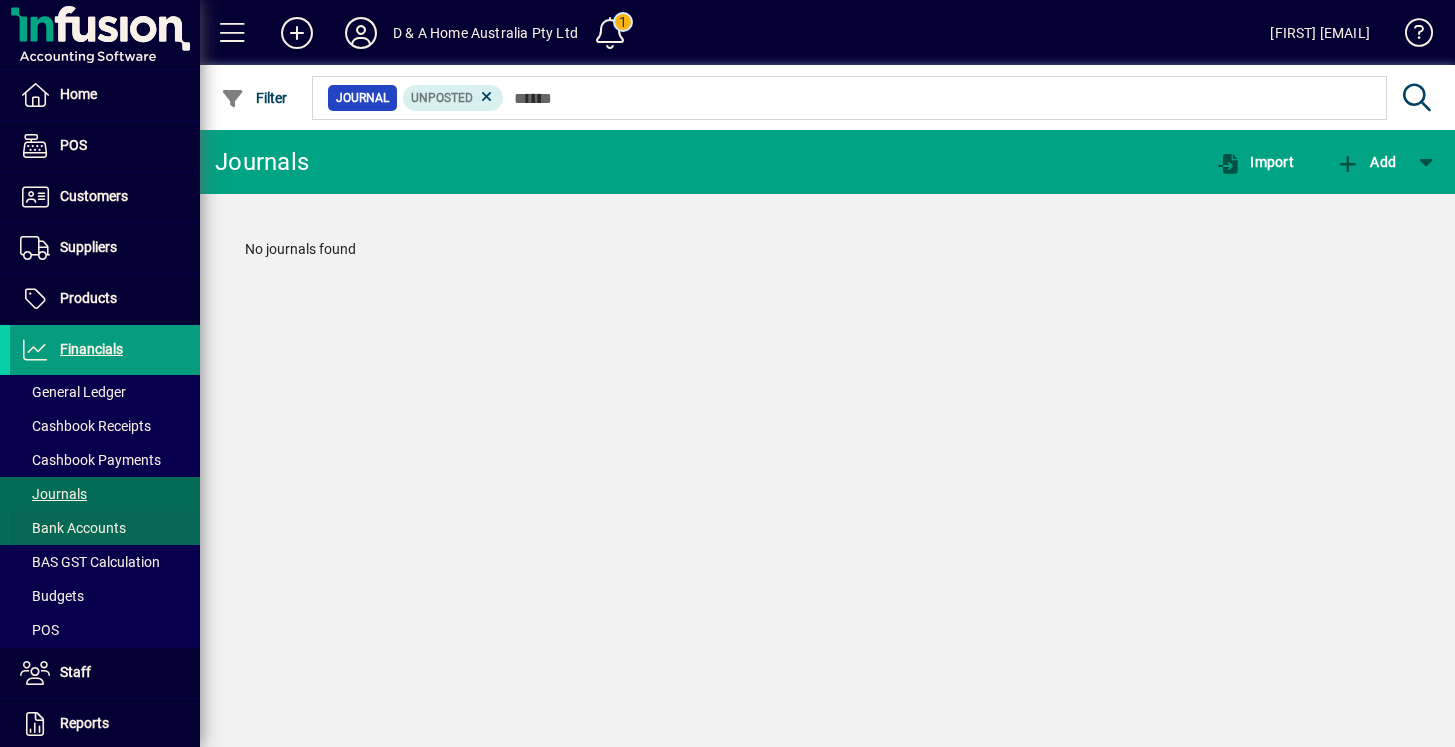 click on "Bank Accounts" at bounding box center [73, 528] 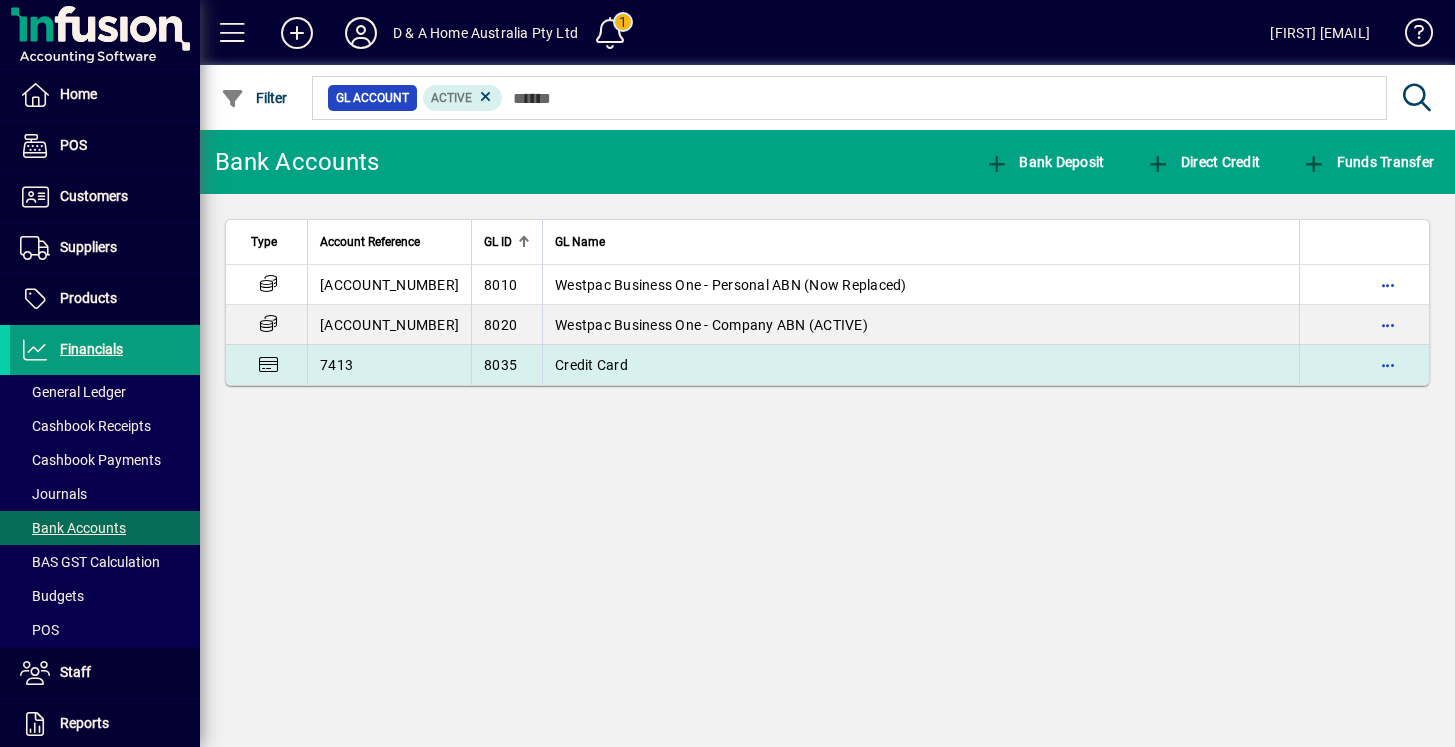 click on "Credit Card" at bounding box center [591, 365] 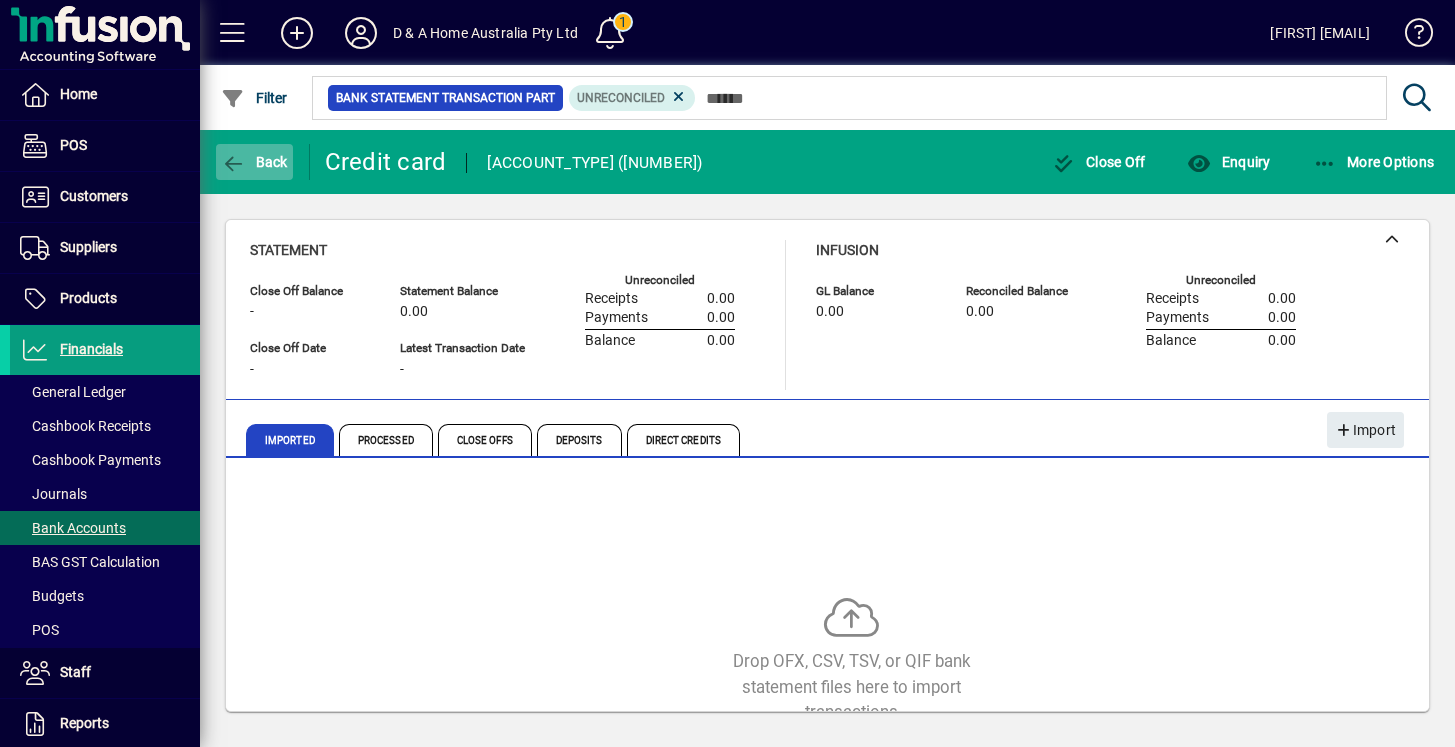 click on "Back" 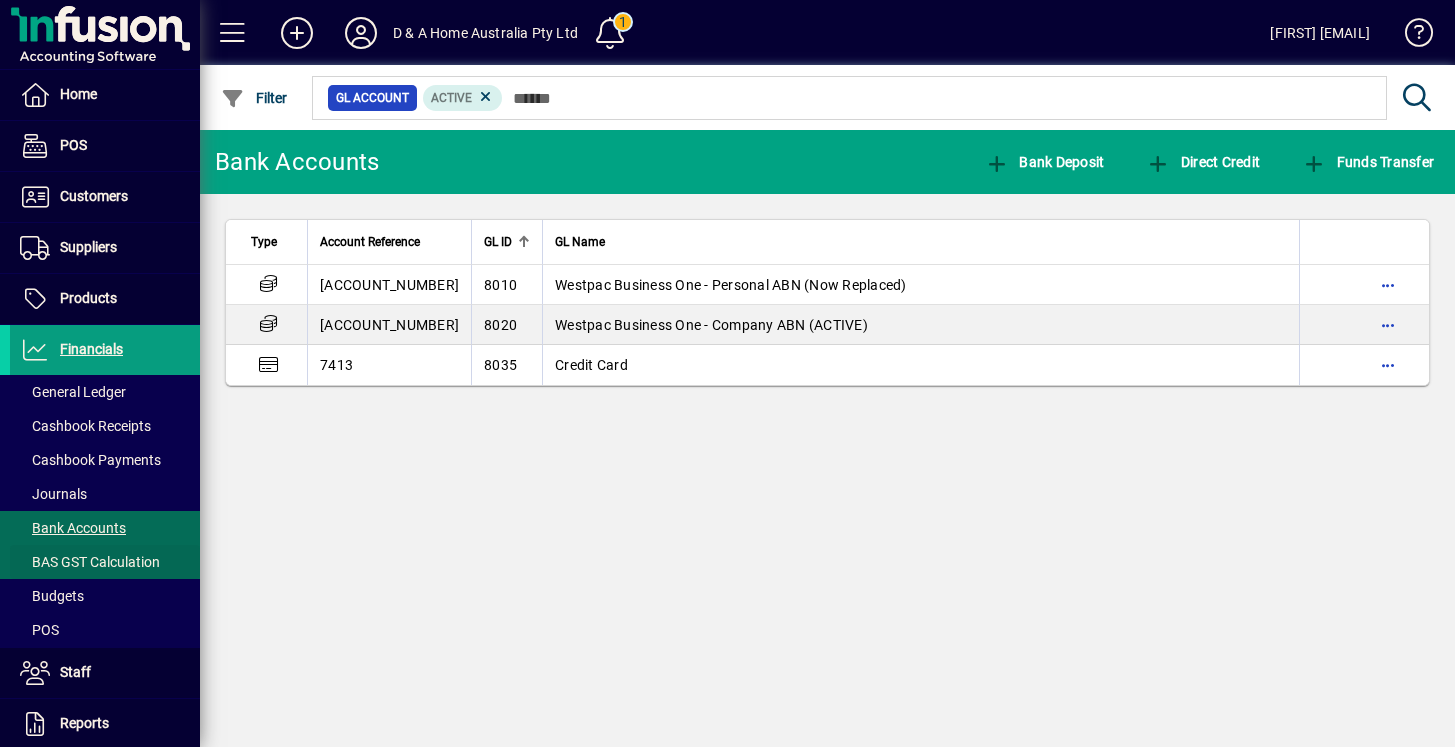 click on "BAS GST Calculation" at bounding box center [90, 562] 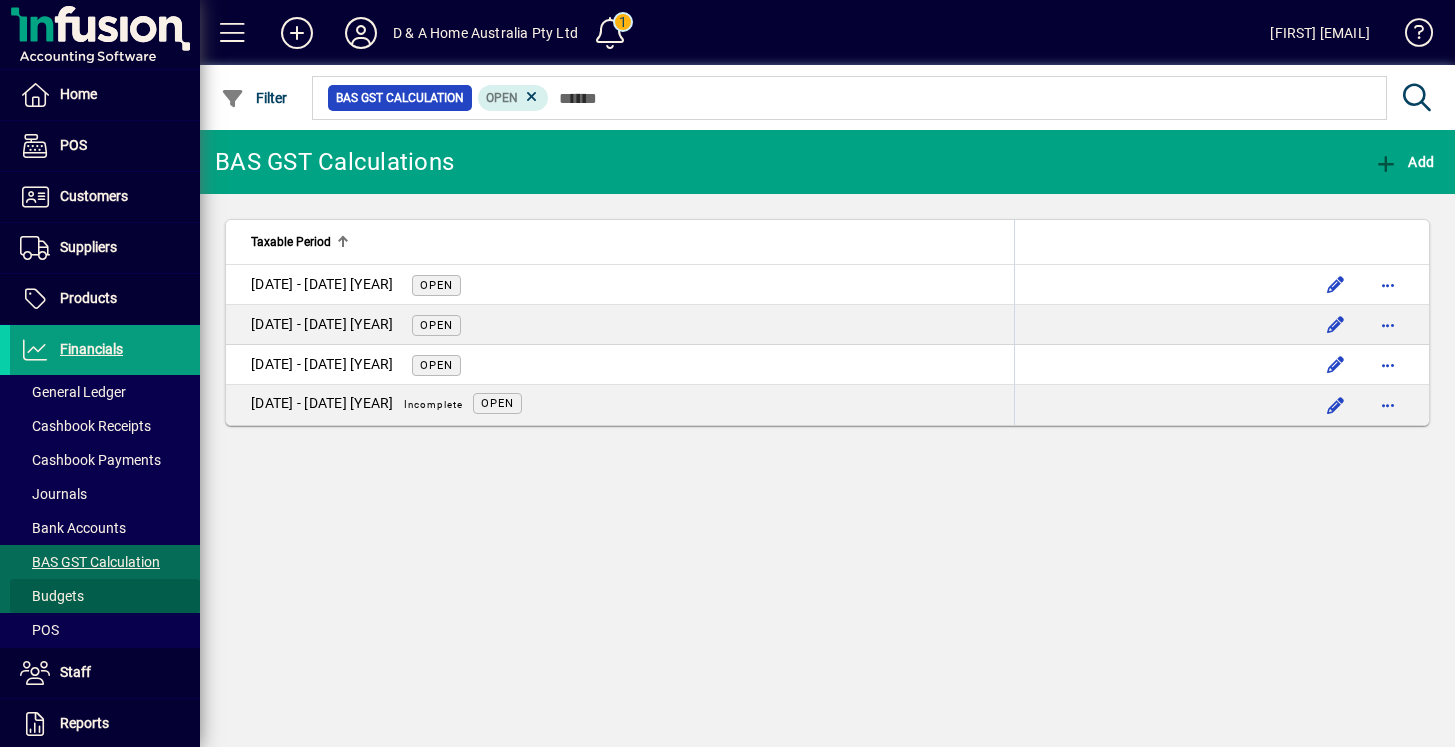 click at bounding box center [105, 596] 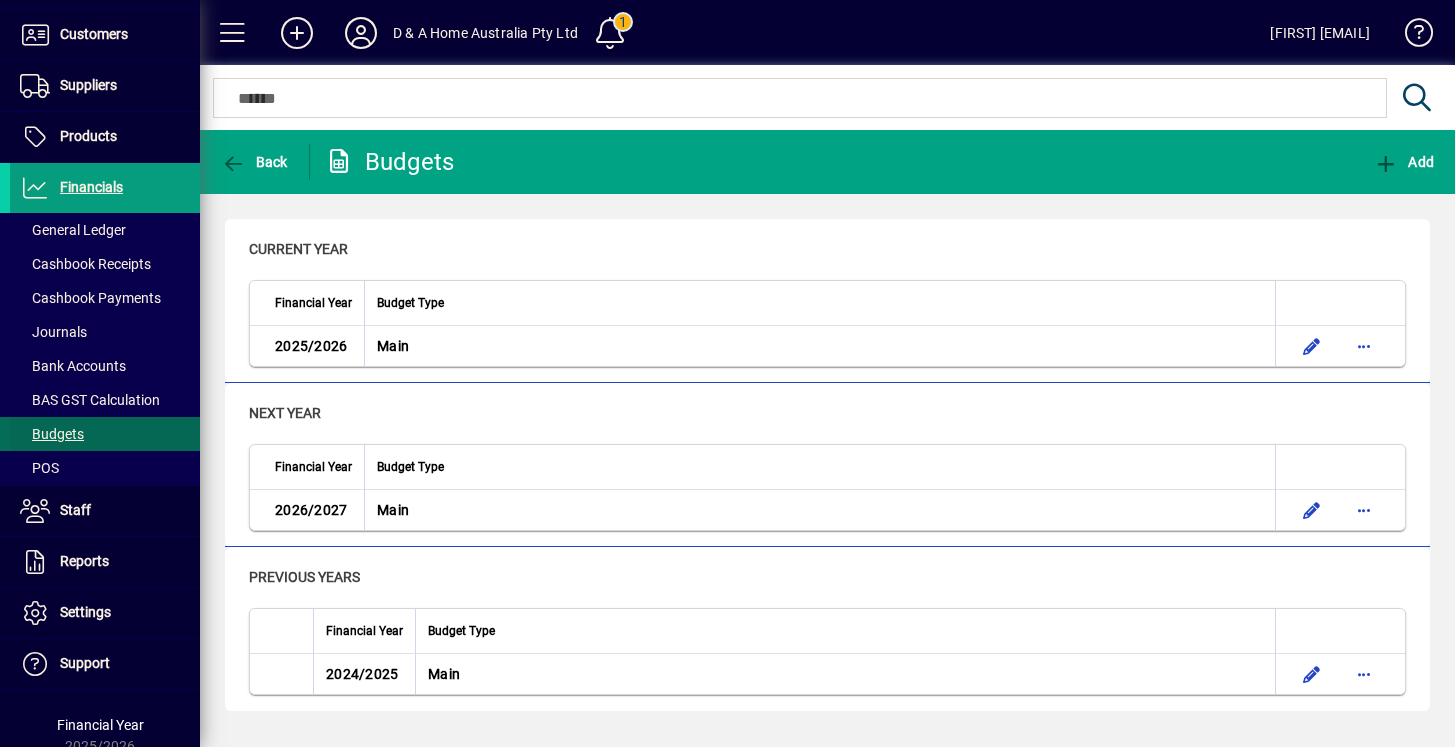 scroll, scrollTop: 190, scrollLeft: 0, axis: vertical 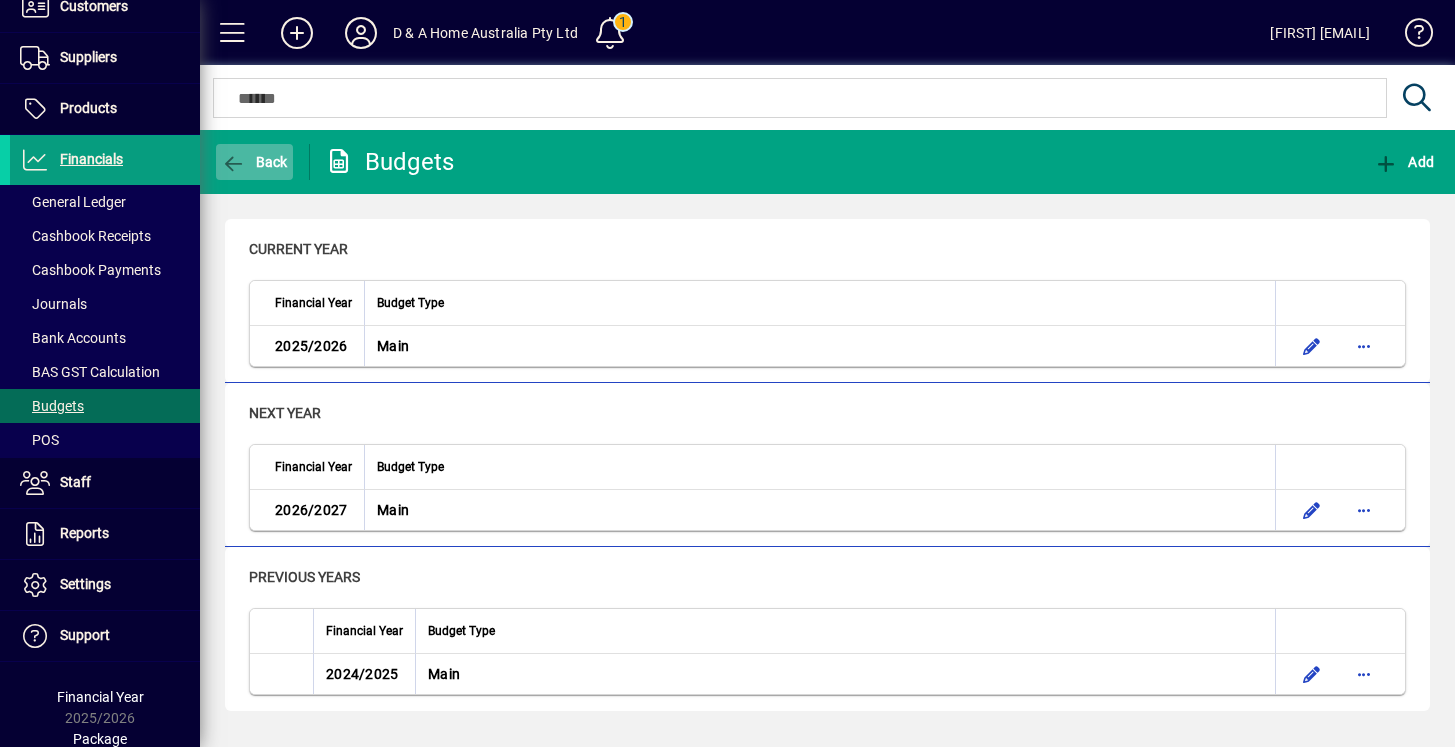 click 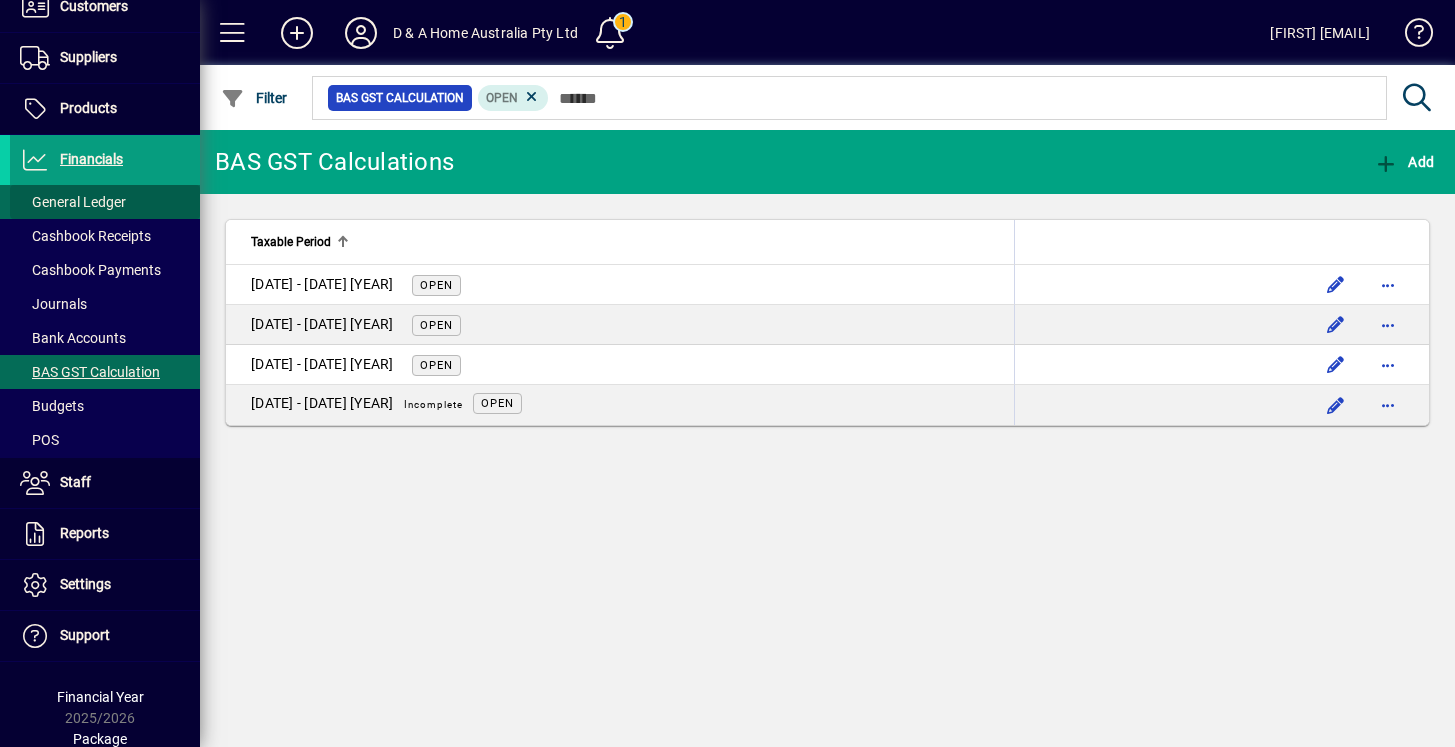 click on "General Ledger" at bounding box center (73, 202) 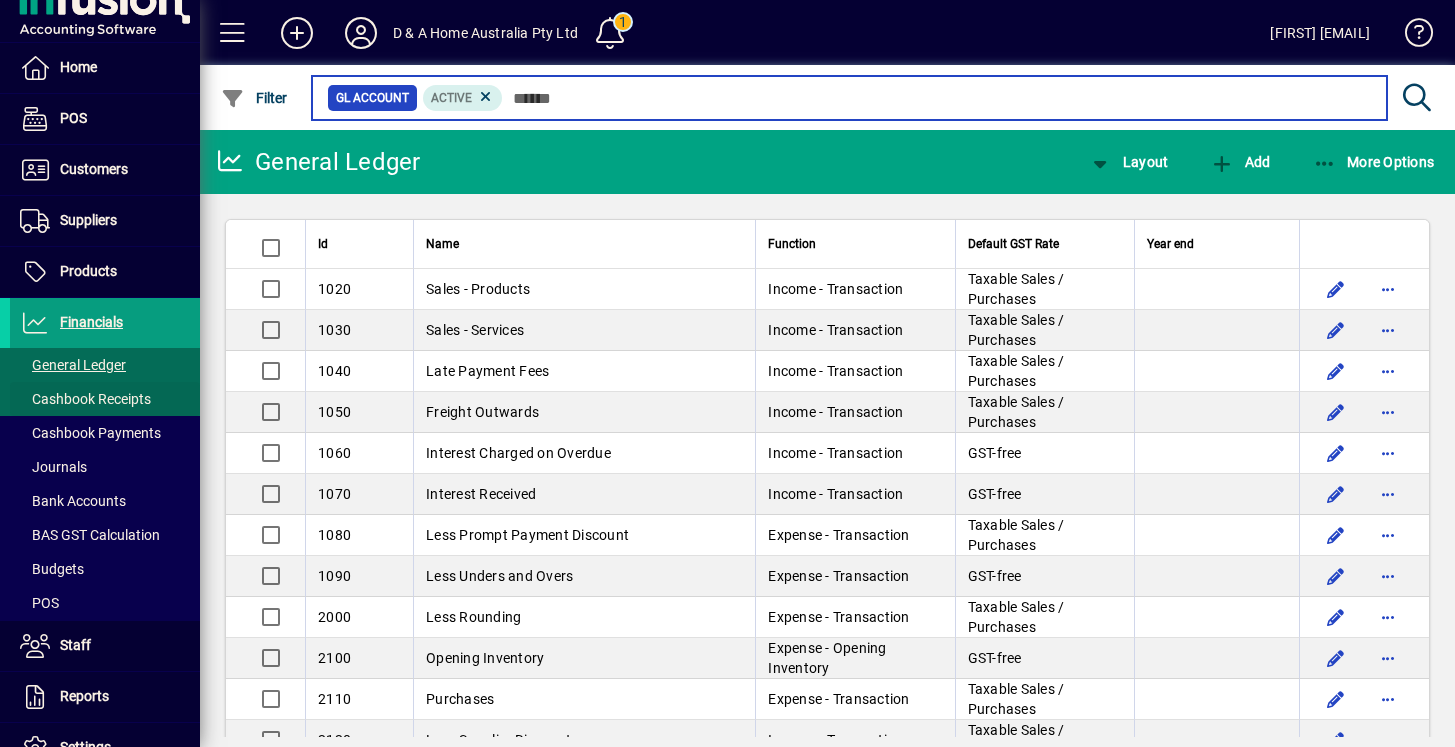 scroll, scrollTop: 0, scrollLeft: 0, axis: both 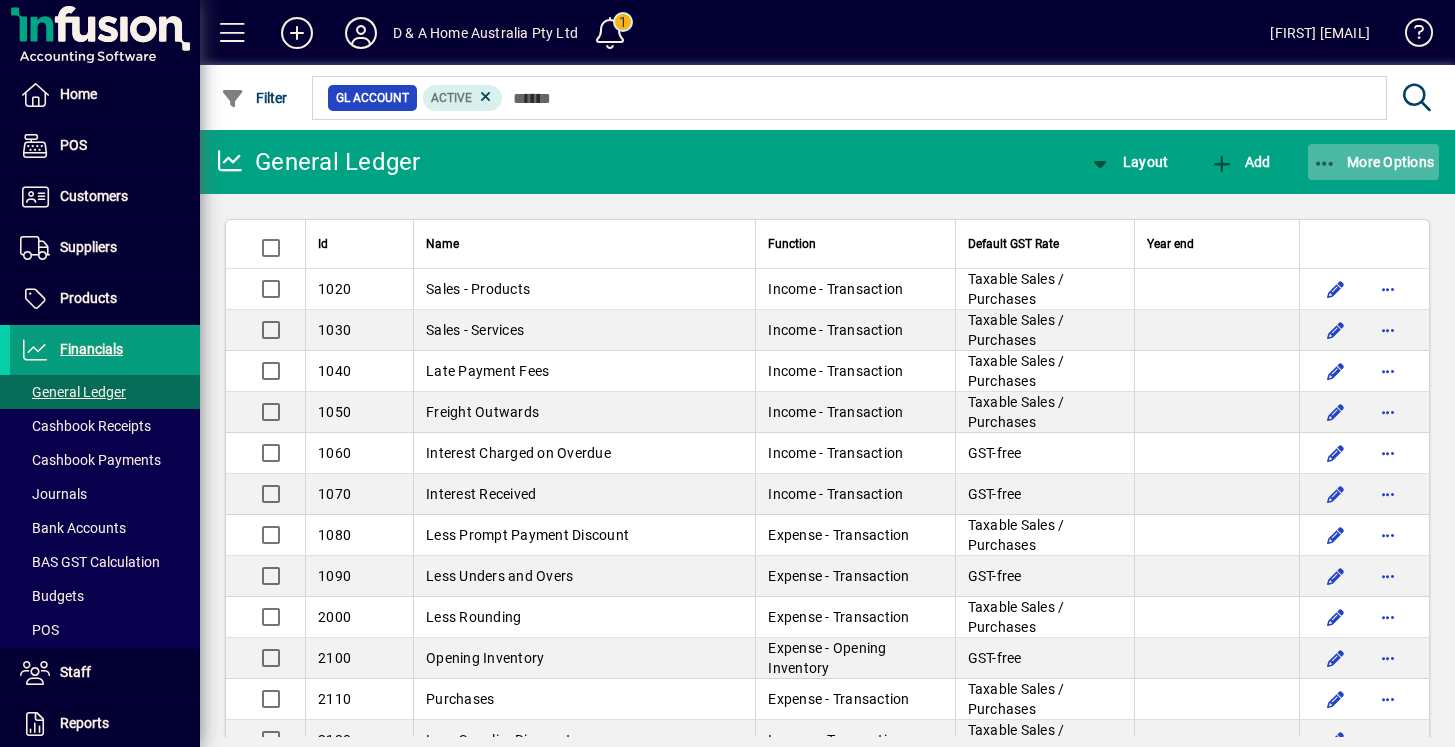click 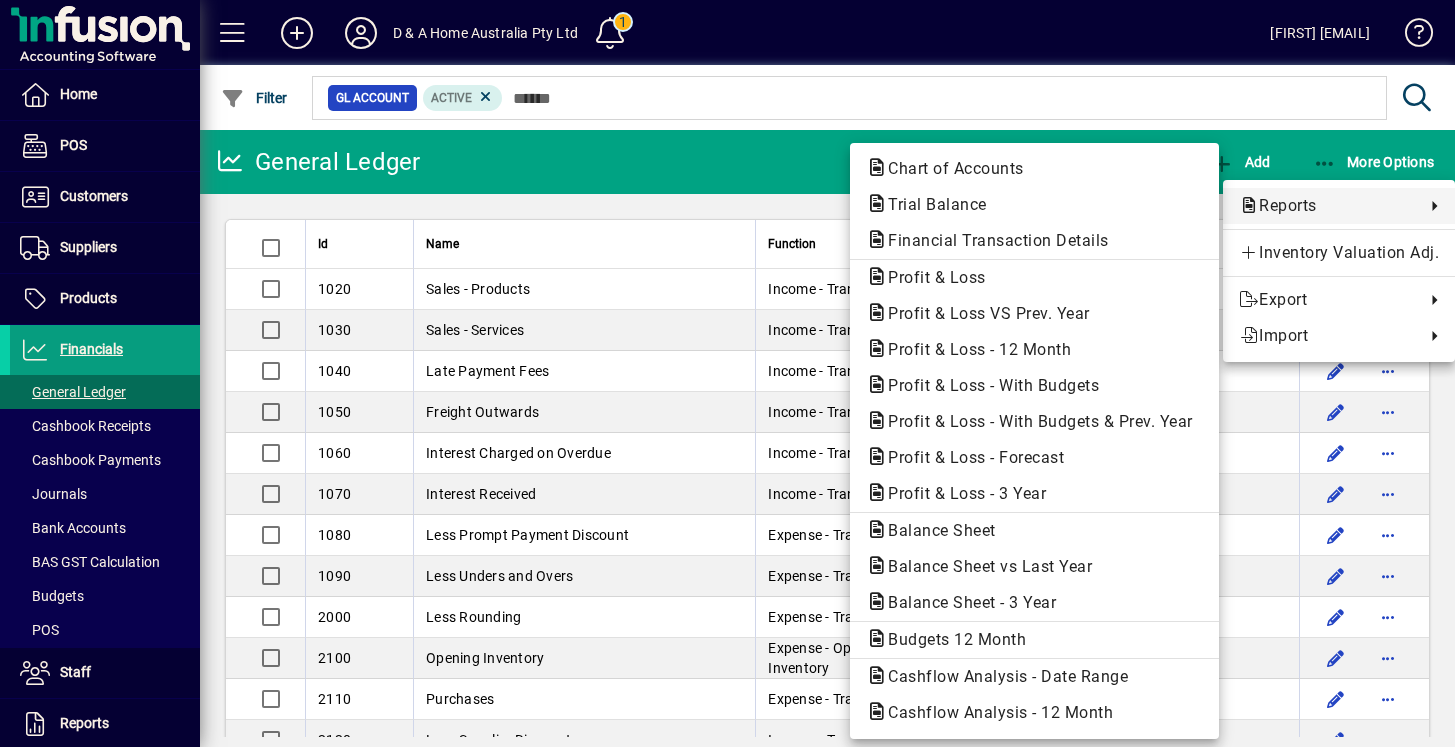 click at bounding box center [727, 373] 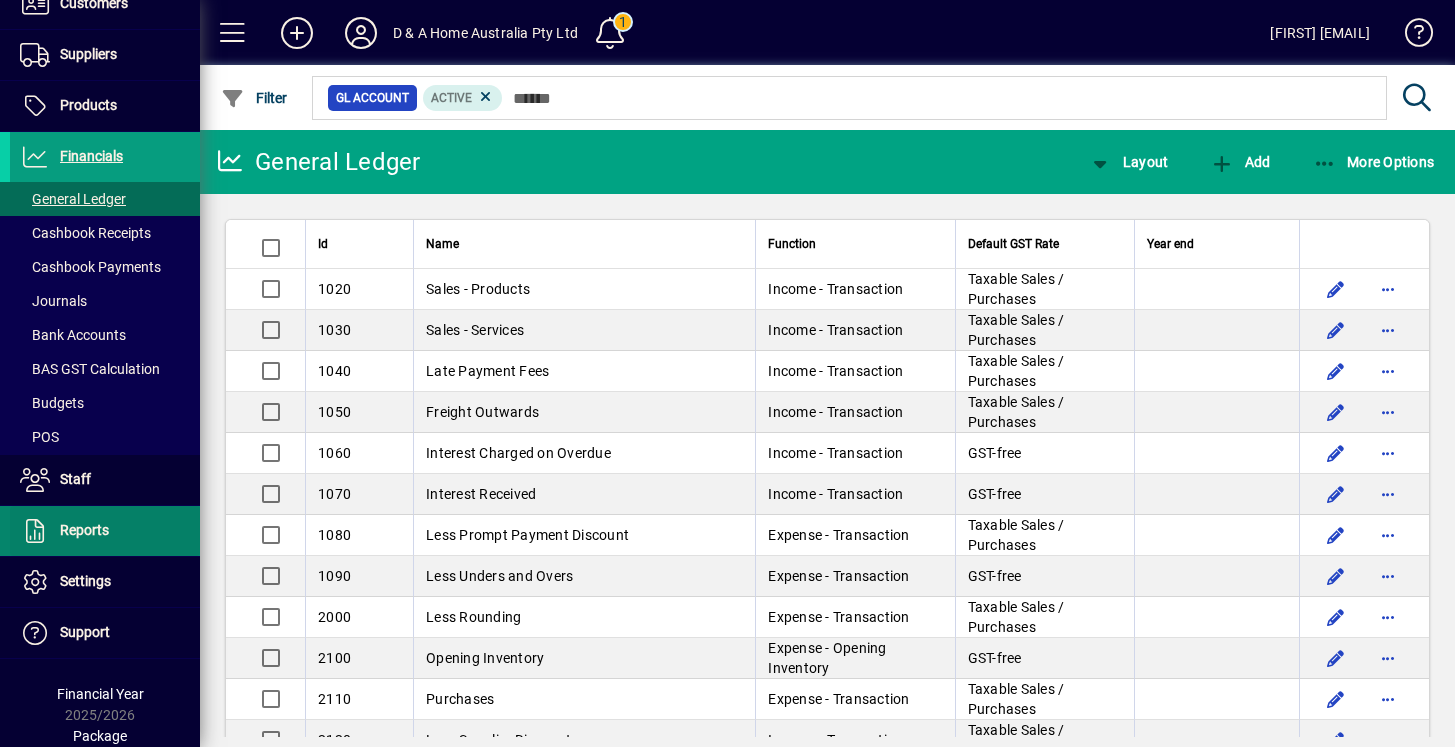 scroll, scrollTop: 214, scrollLeft: 0, axis: vertical 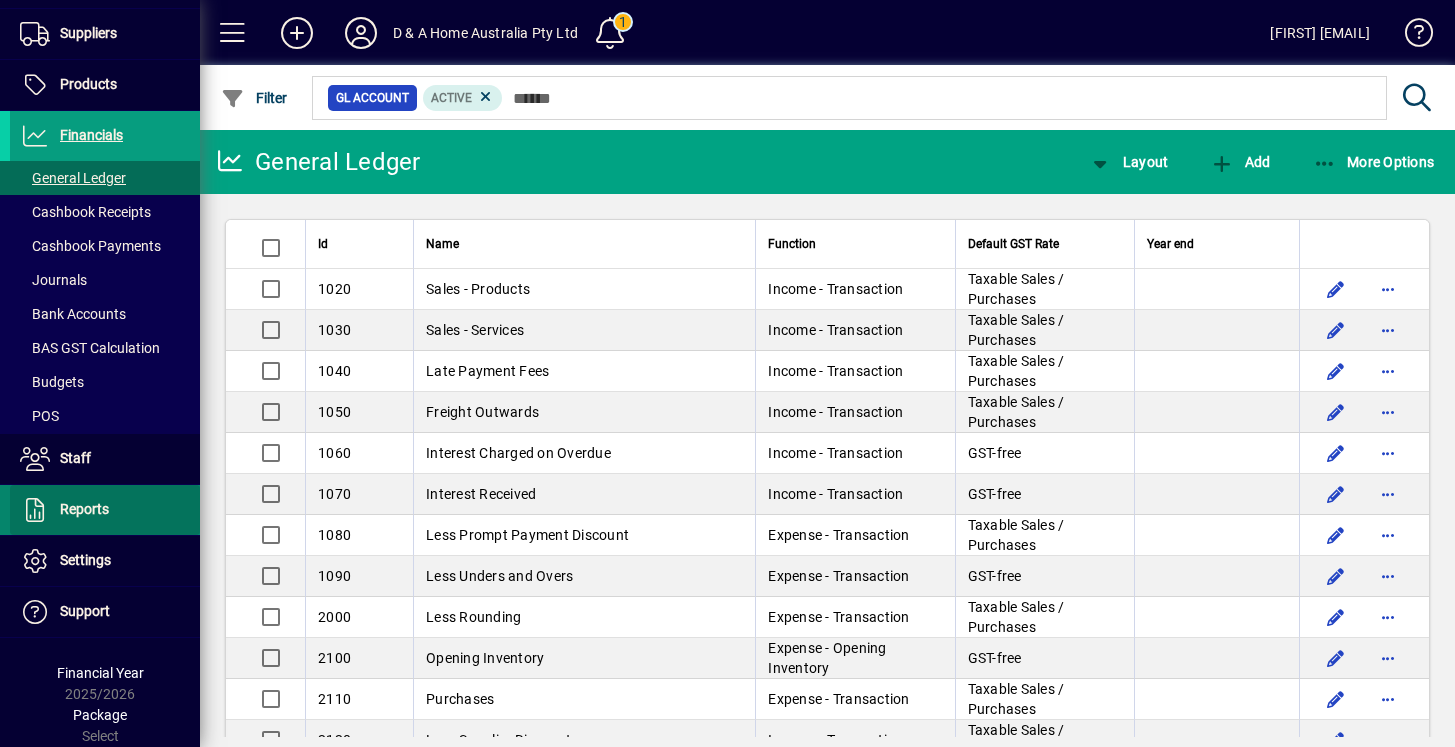 click at bounding box center (105, 510) 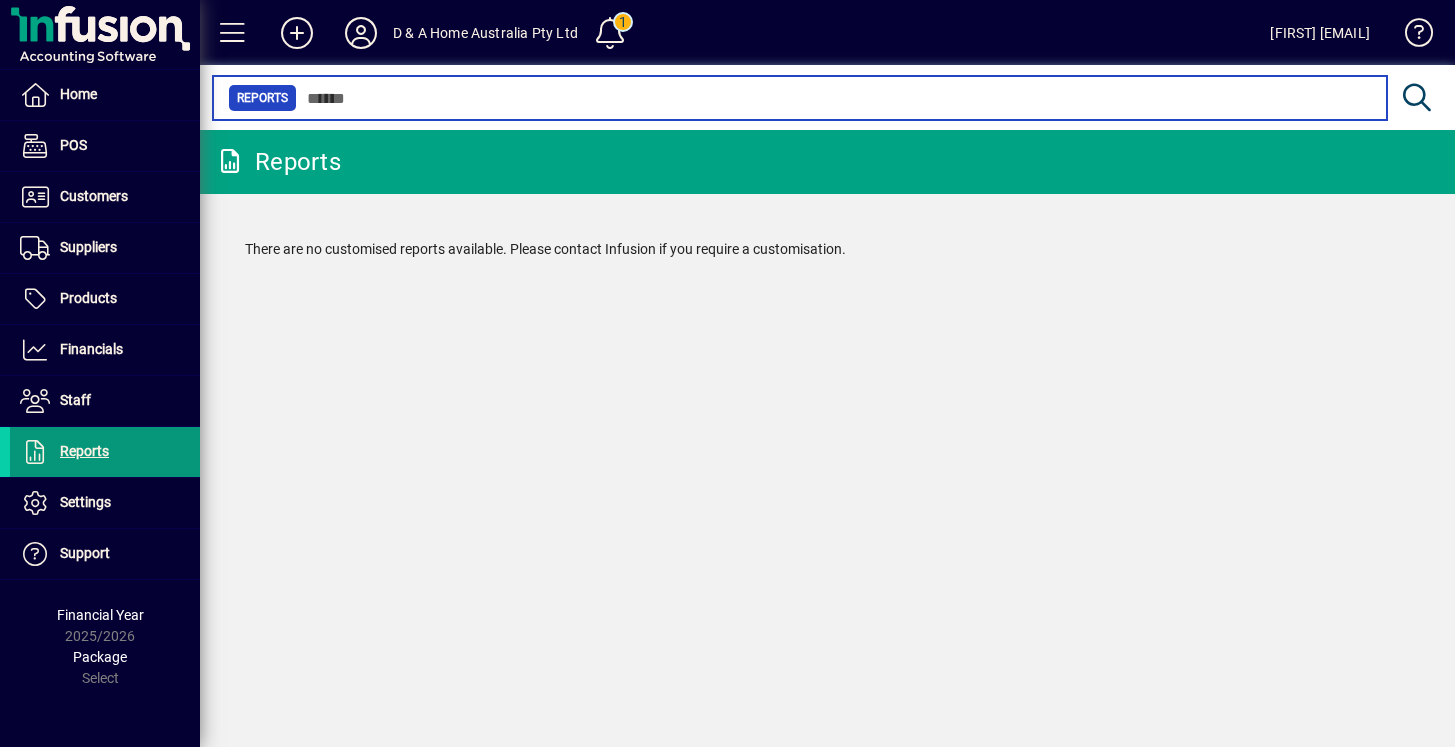 scroll, scrollTop: 0, scrollLeft: 0, axis: both 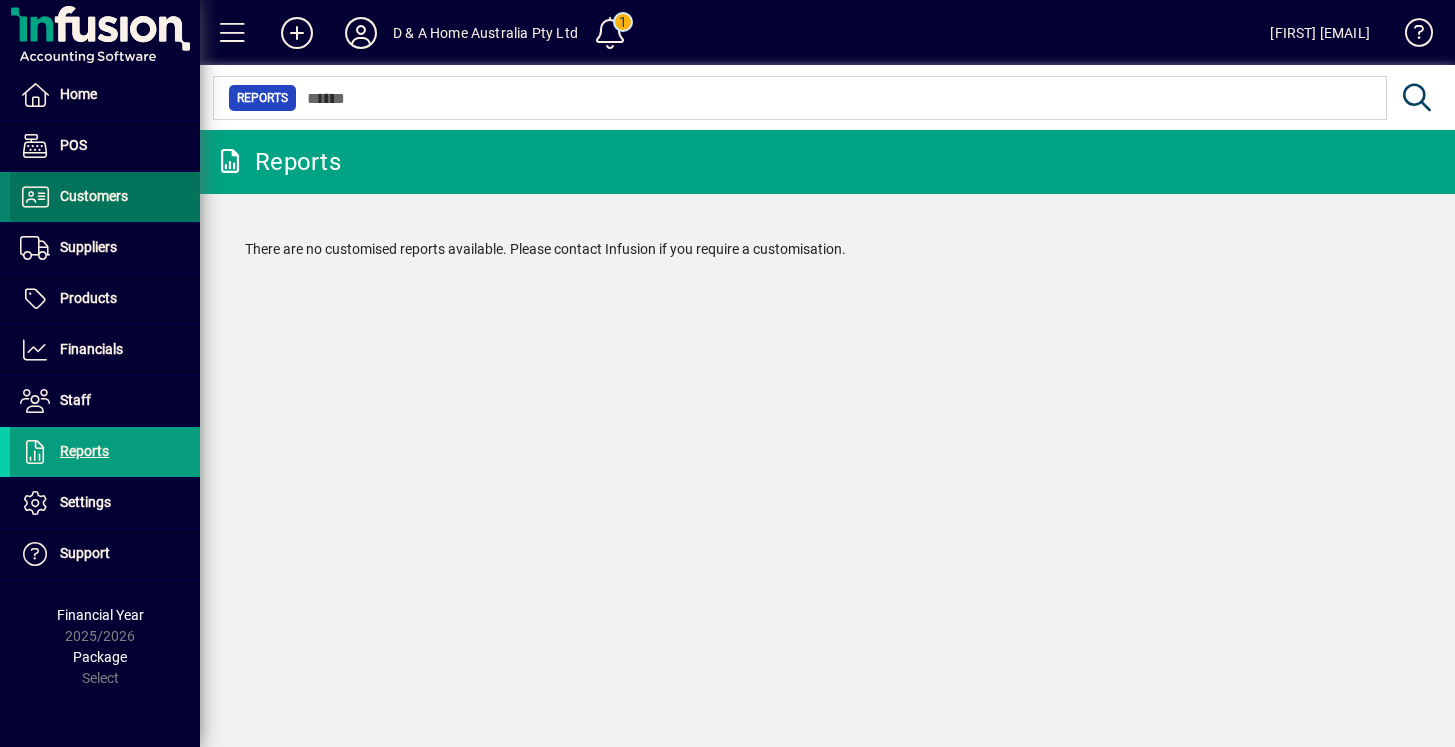 click on "Customers" at bounding box center [94, 196] 